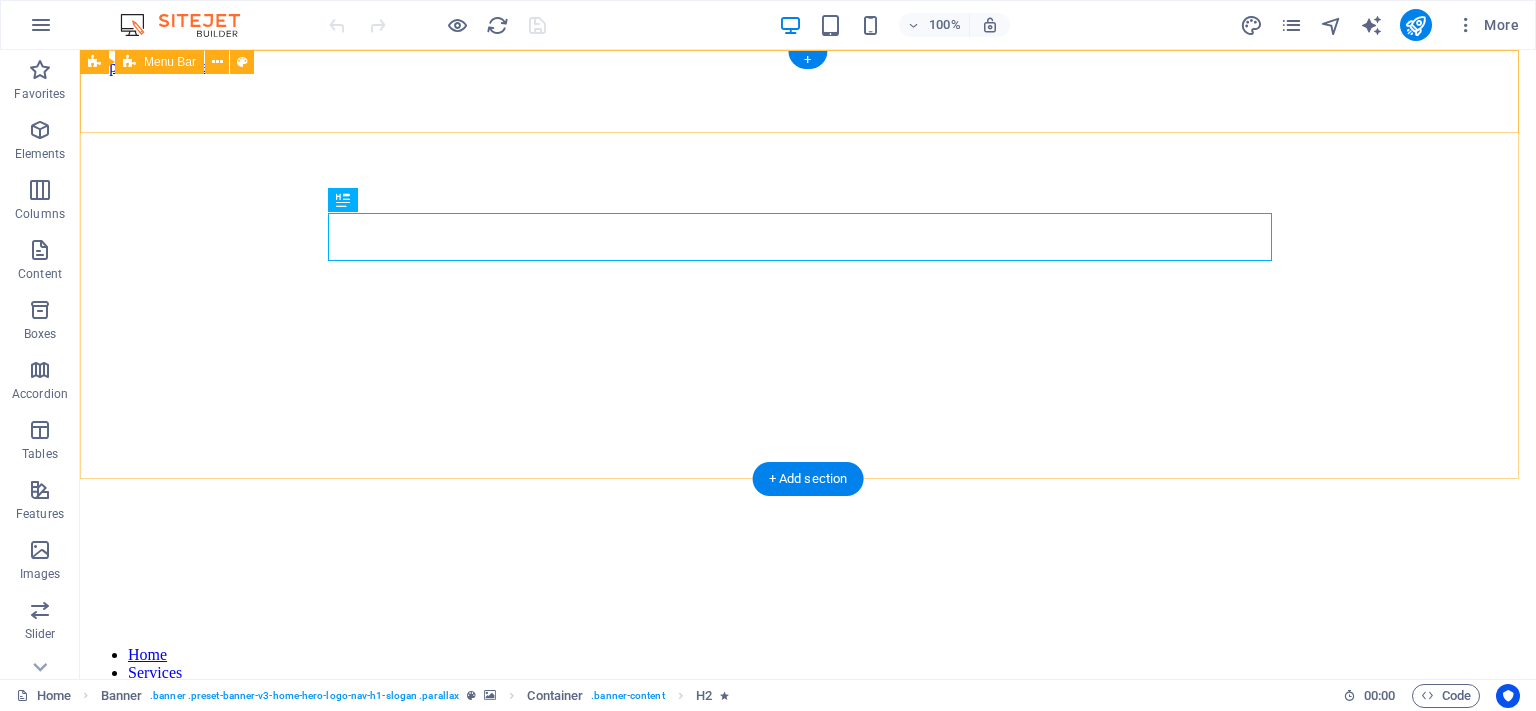 scroll, scrollTop: 0, scrollLeft: 0, axis: both 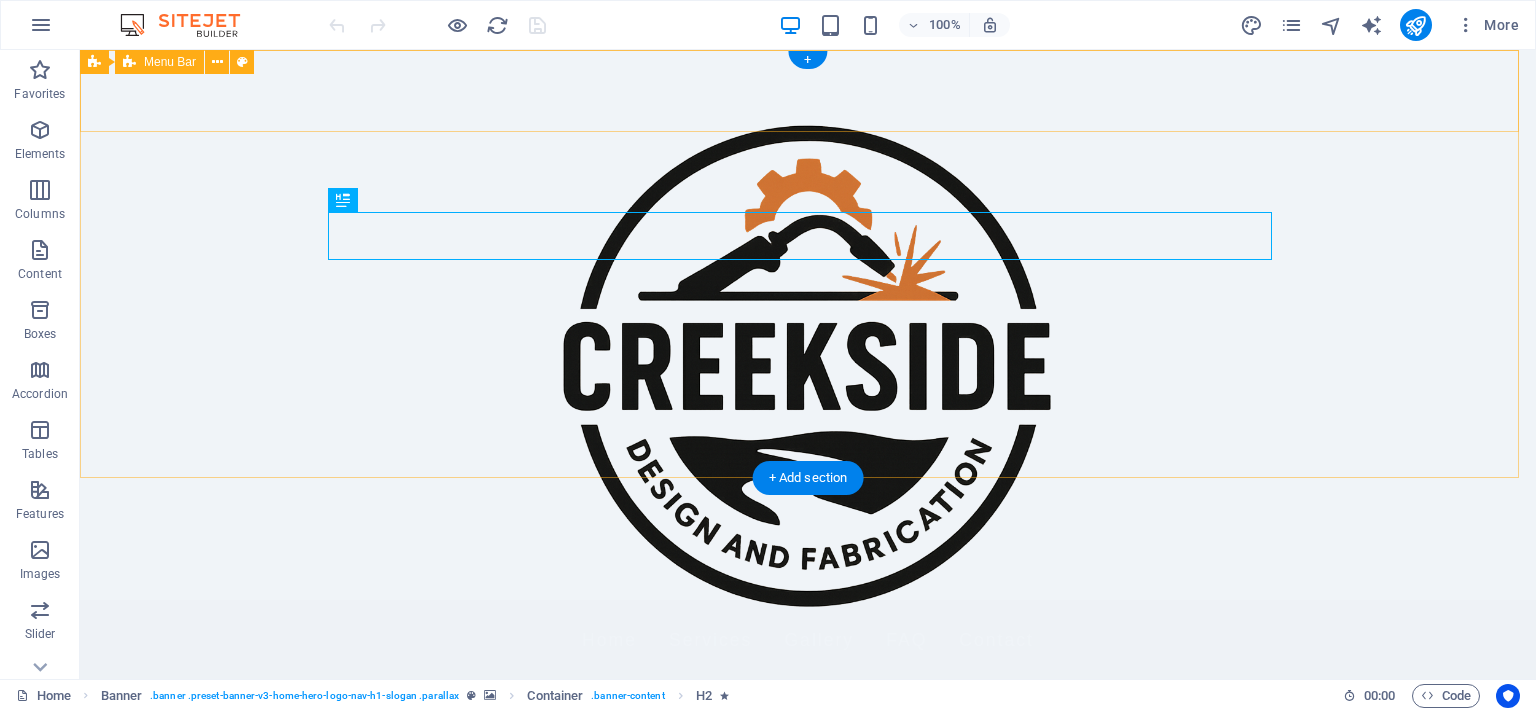 click on "Home Services Gallery FAQ Contact" at bounding box center (808, 641) 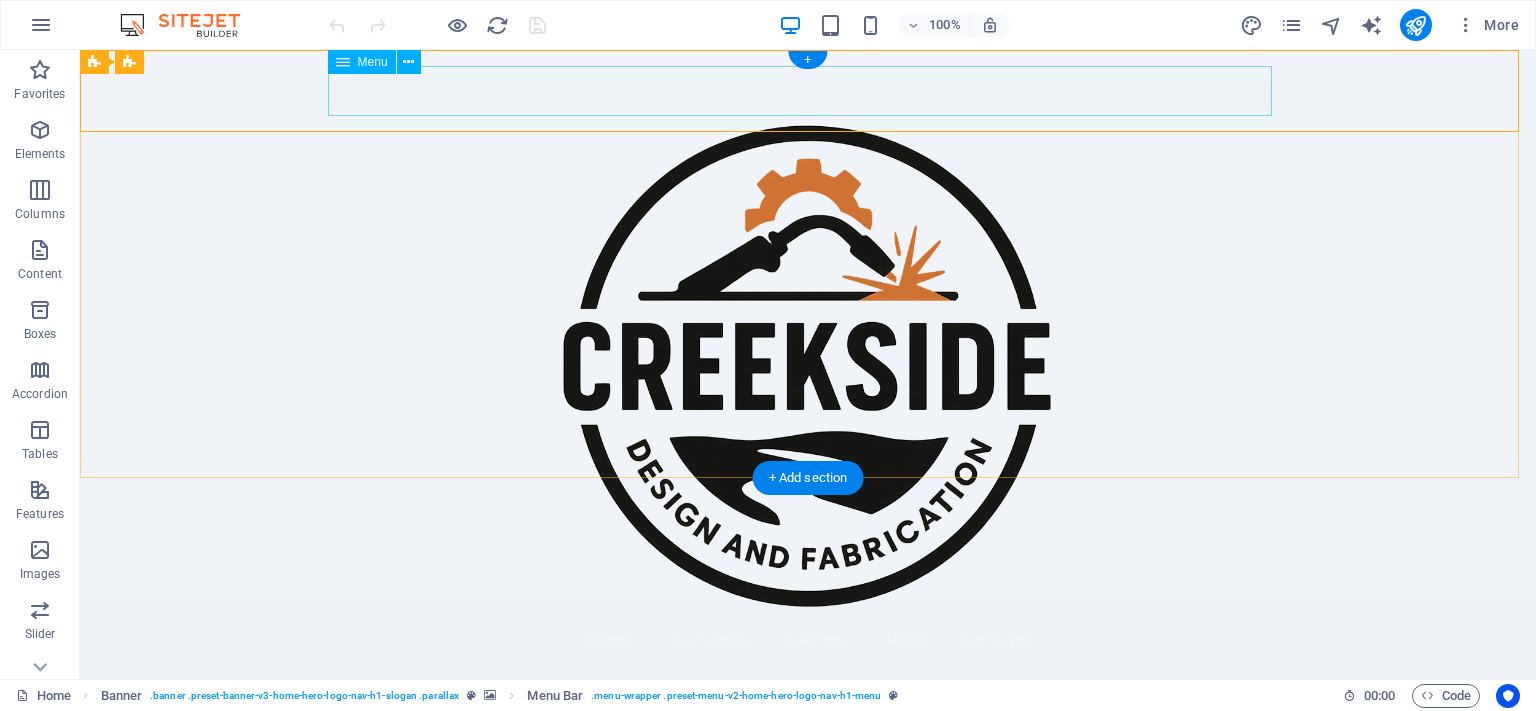click on "Home Services Gallery FAQ Contact" at bounding box center [808, 641] 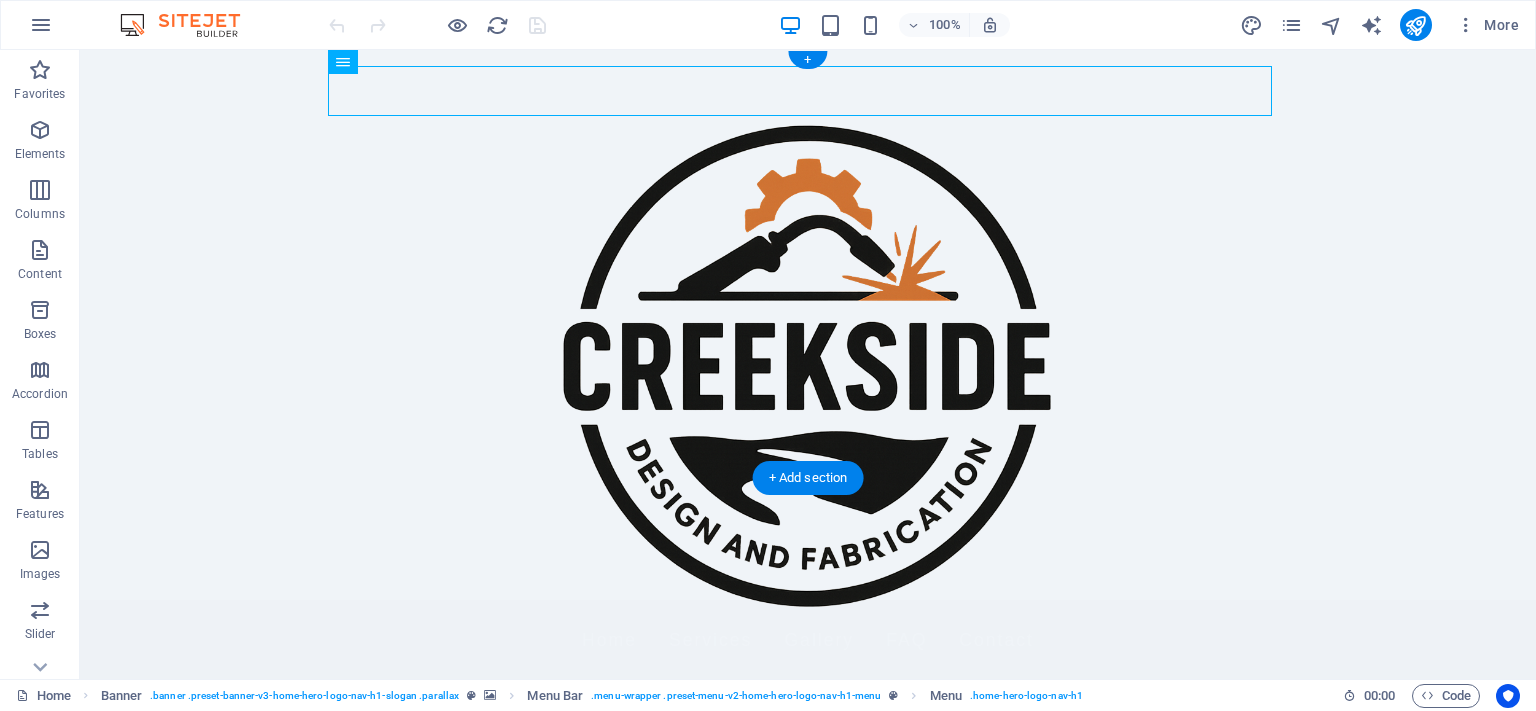 click at bounding box center (808, 364) 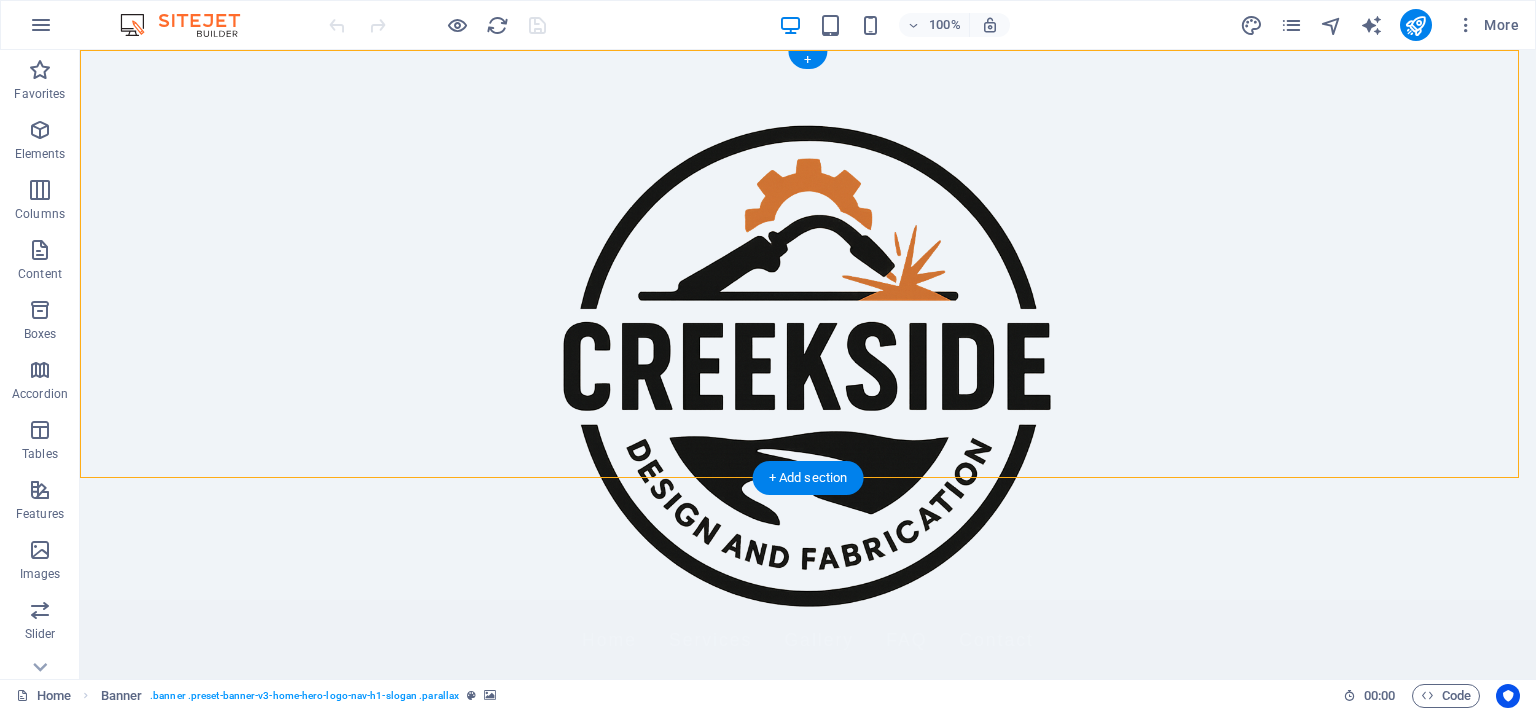 click at bounding box center (808, 364) 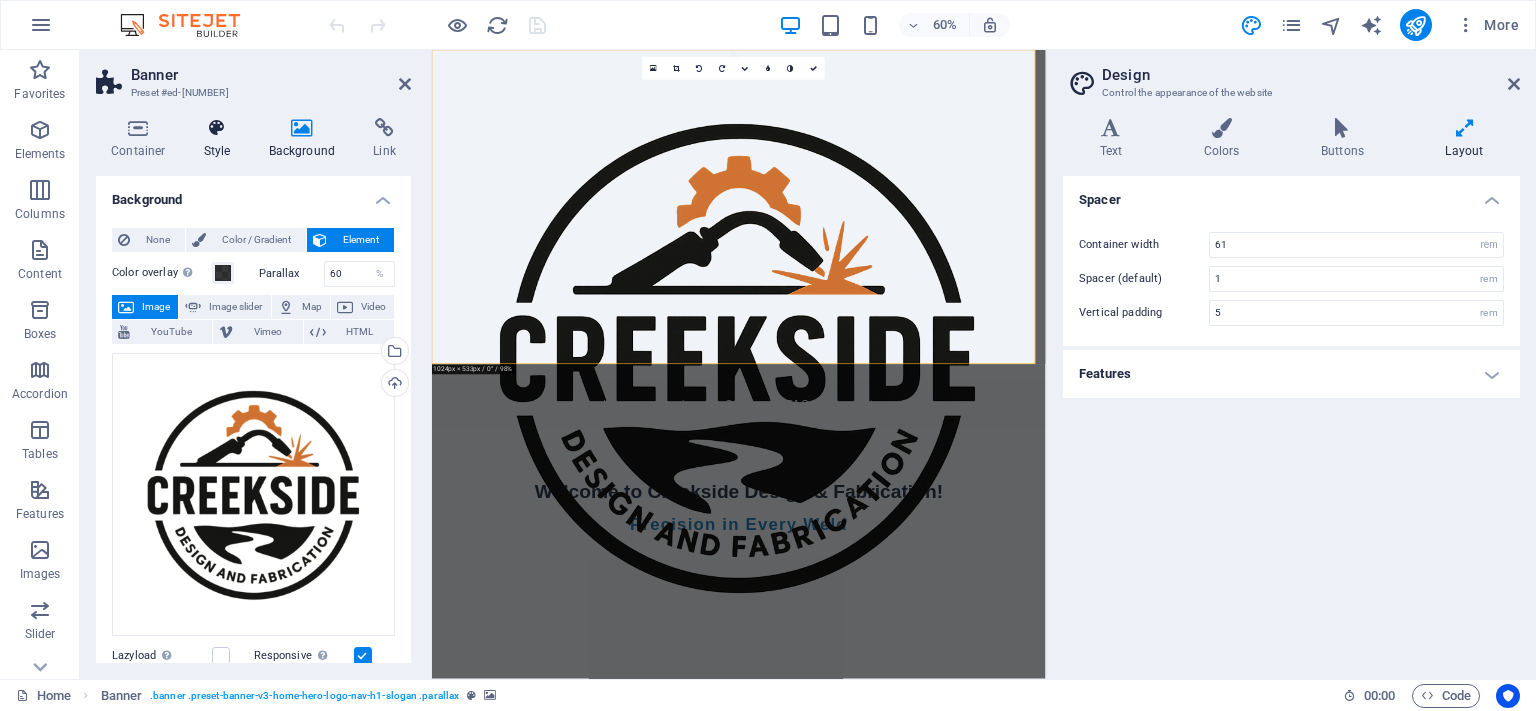 click at bounding box center (217, 128) 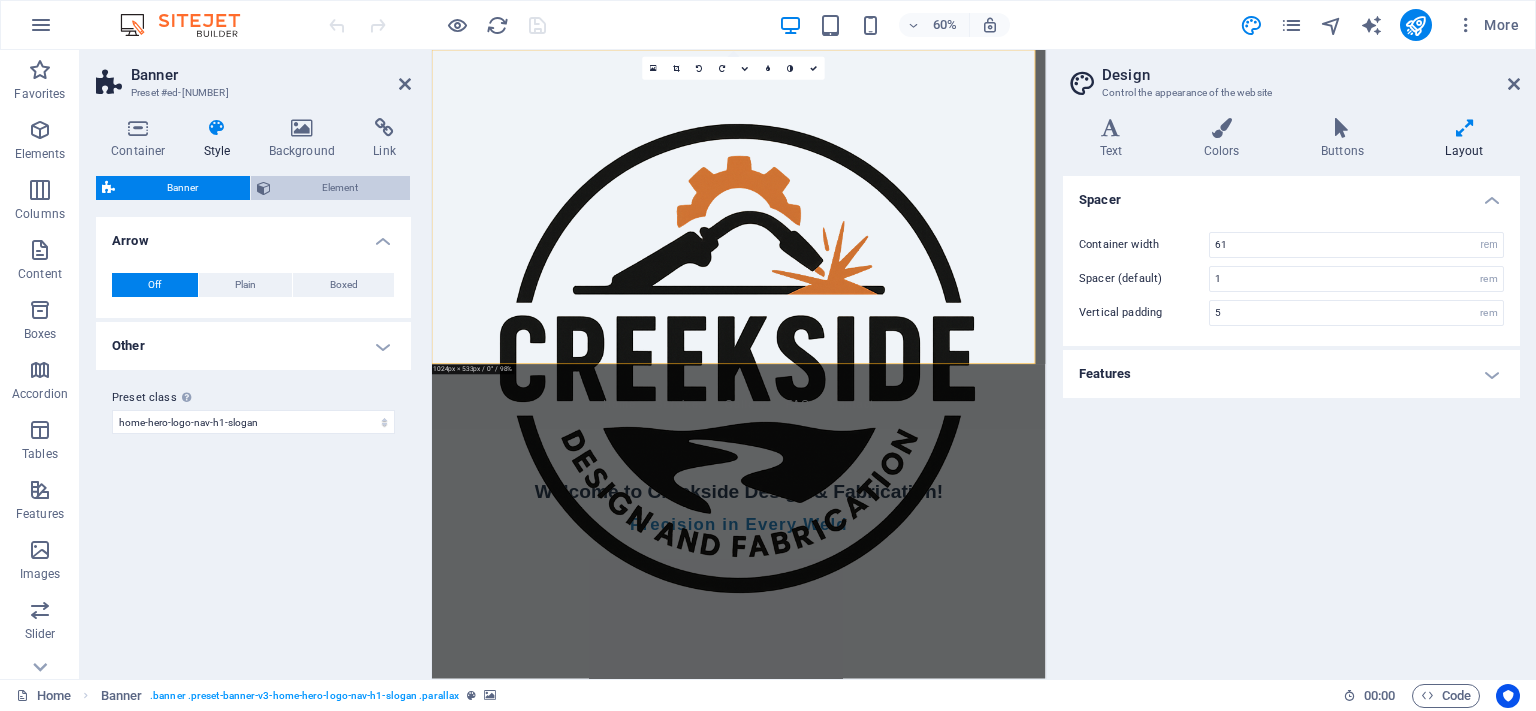click on "Element" at bounding box center (341, 188) 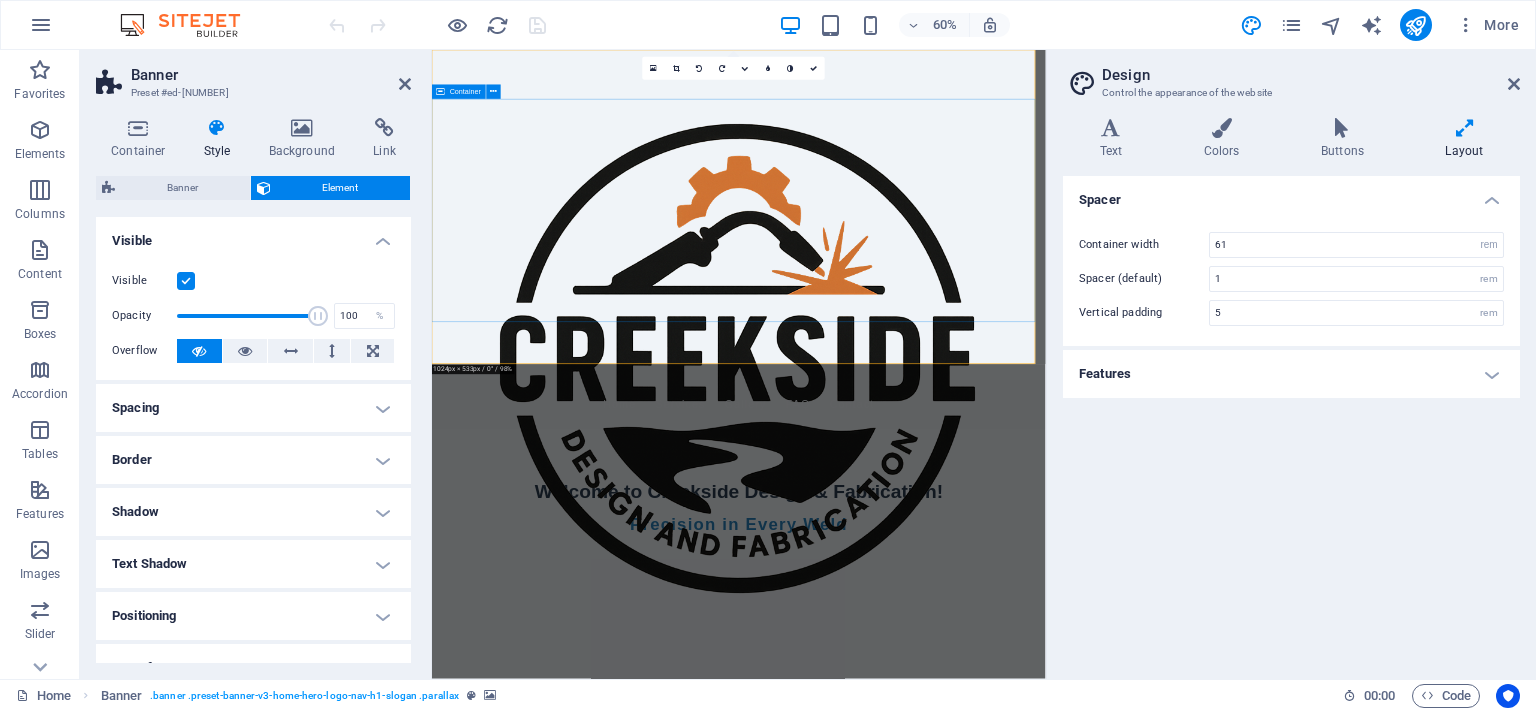click on "Welcome to Creekside Design & Fabrication! Precision in Every Weld" at bounding box center [943, 820] 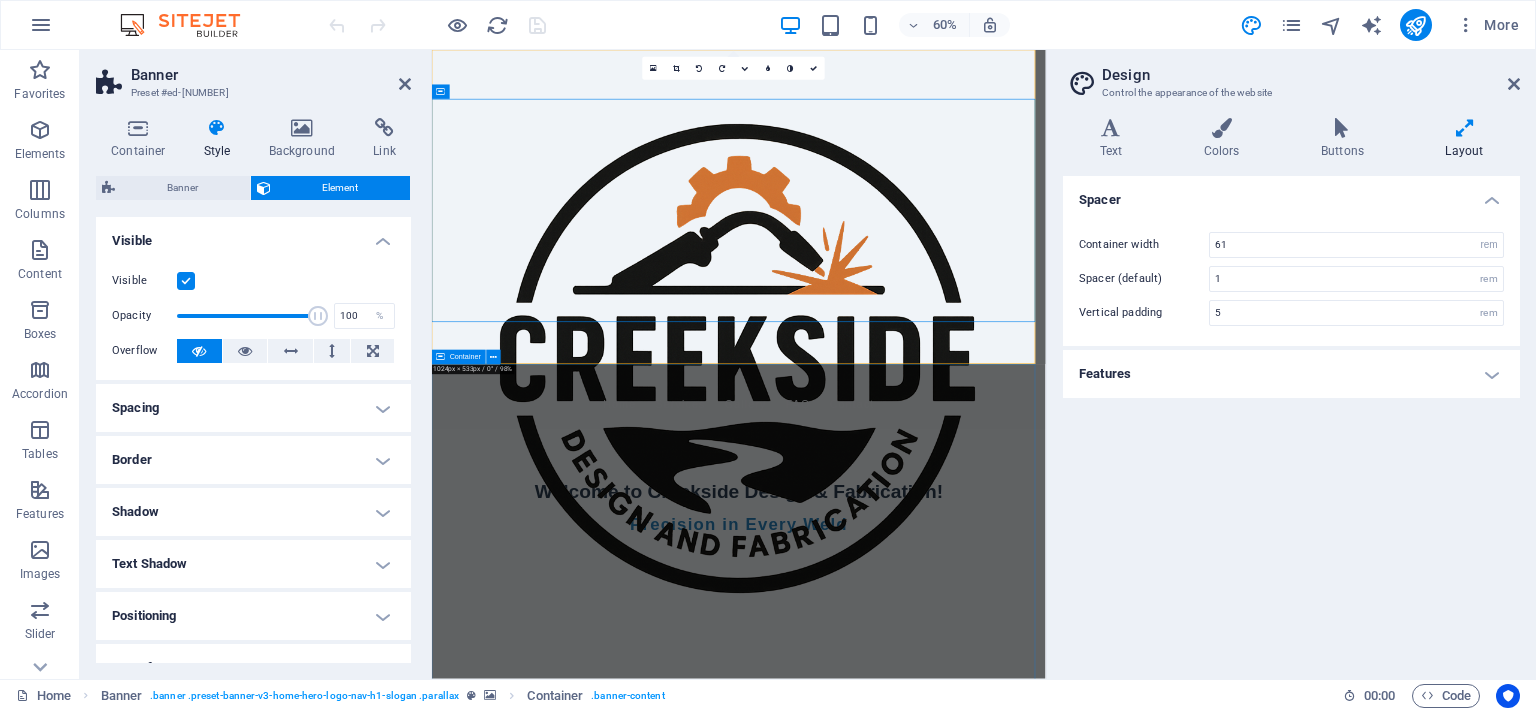 click at bounding box center (943, 574) 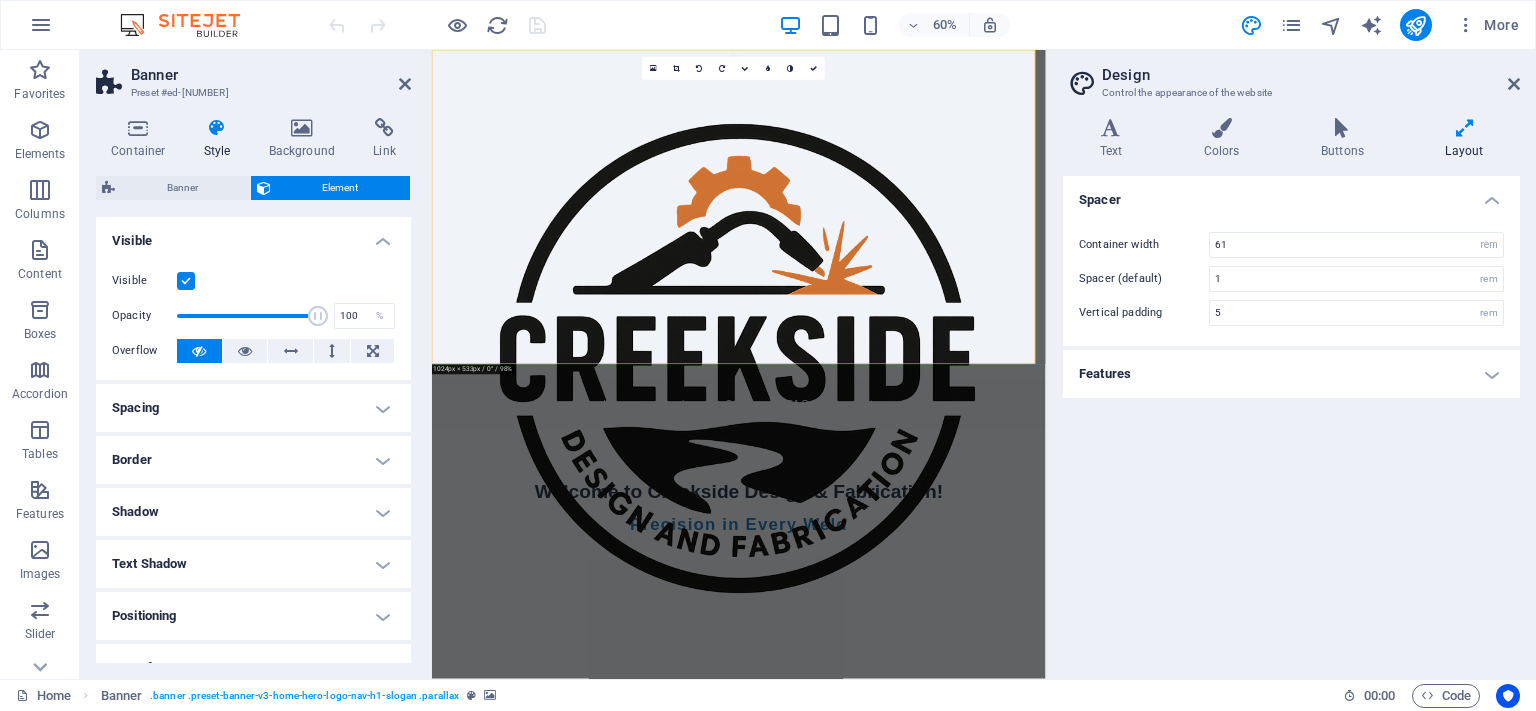 click on "Features" at bounding box center (1291, 374) 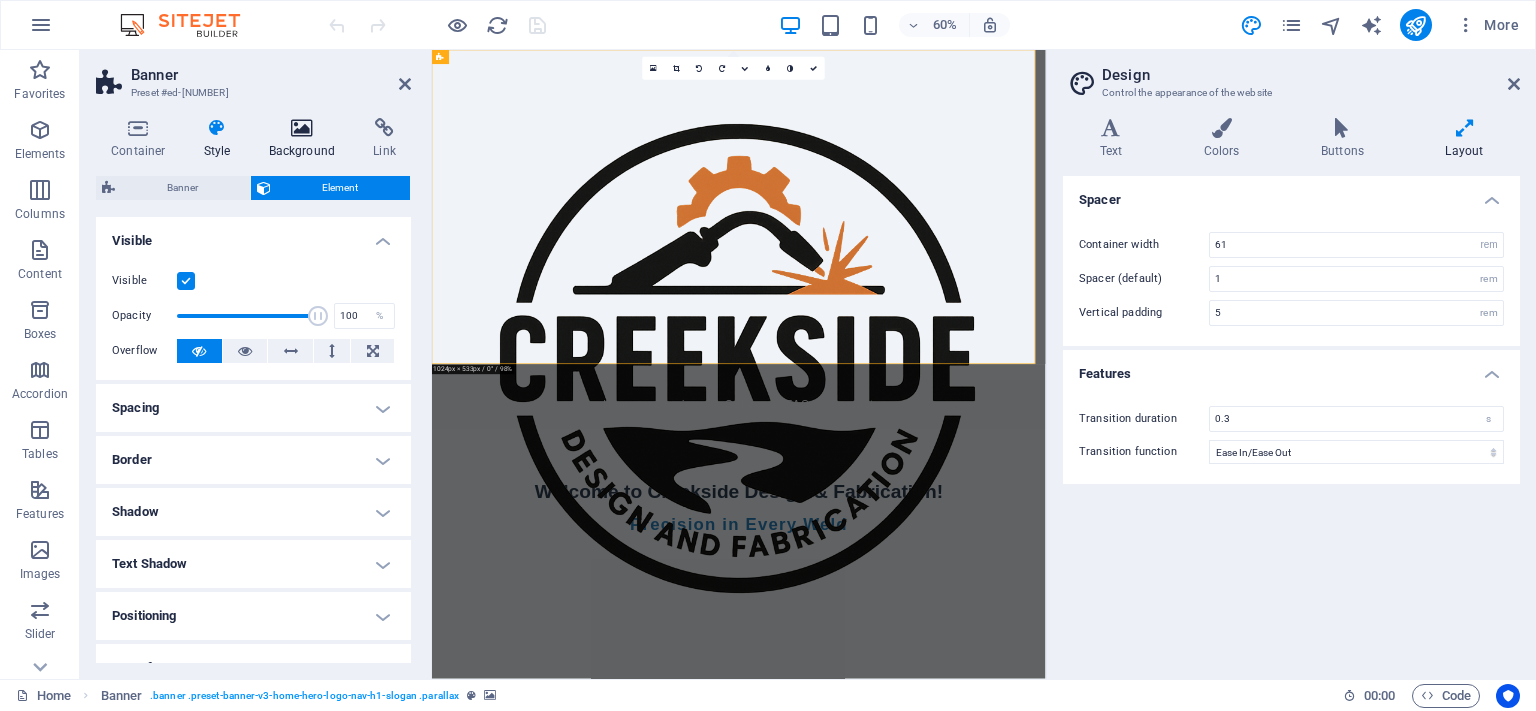 click at bounding box center (302, 128) 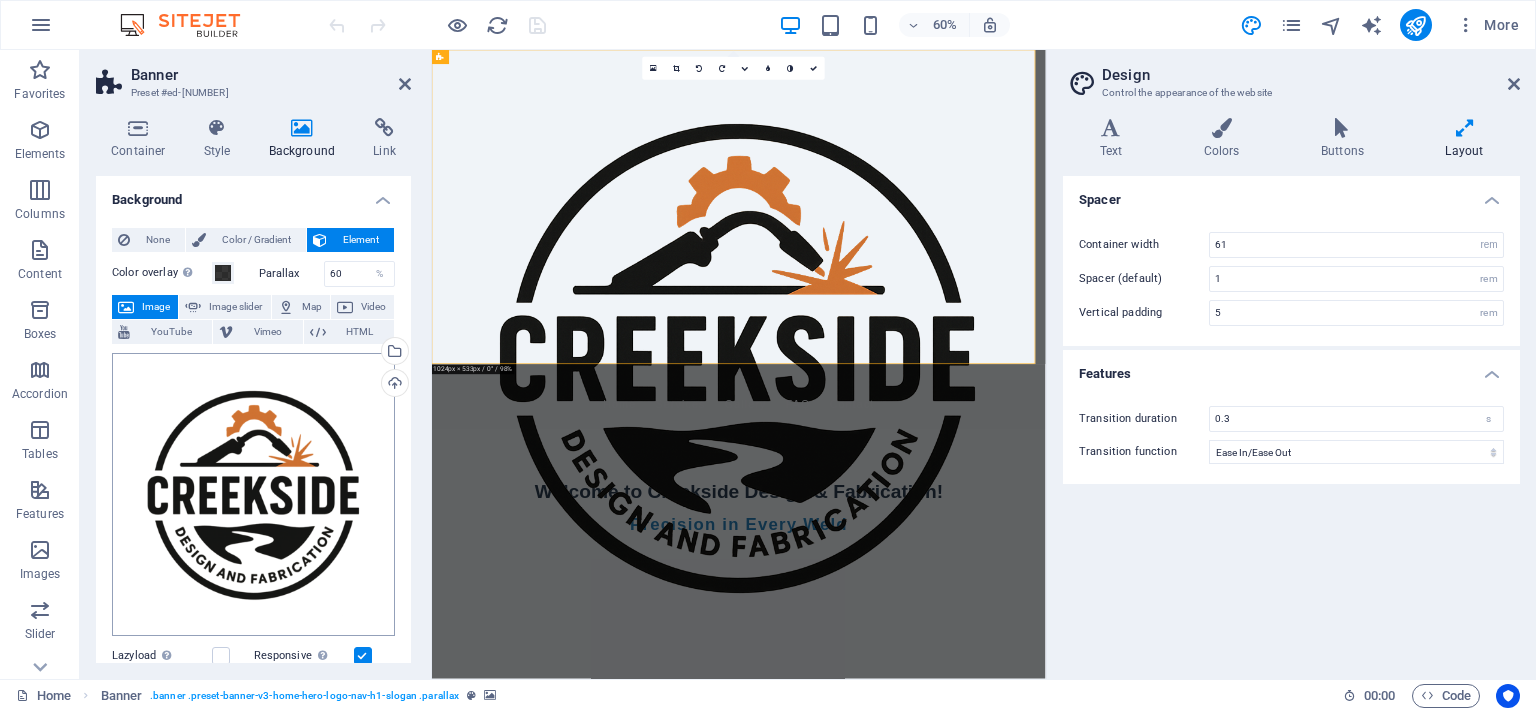scroll, scrollTop: 273, scrollLeft: 0, axis: vertical 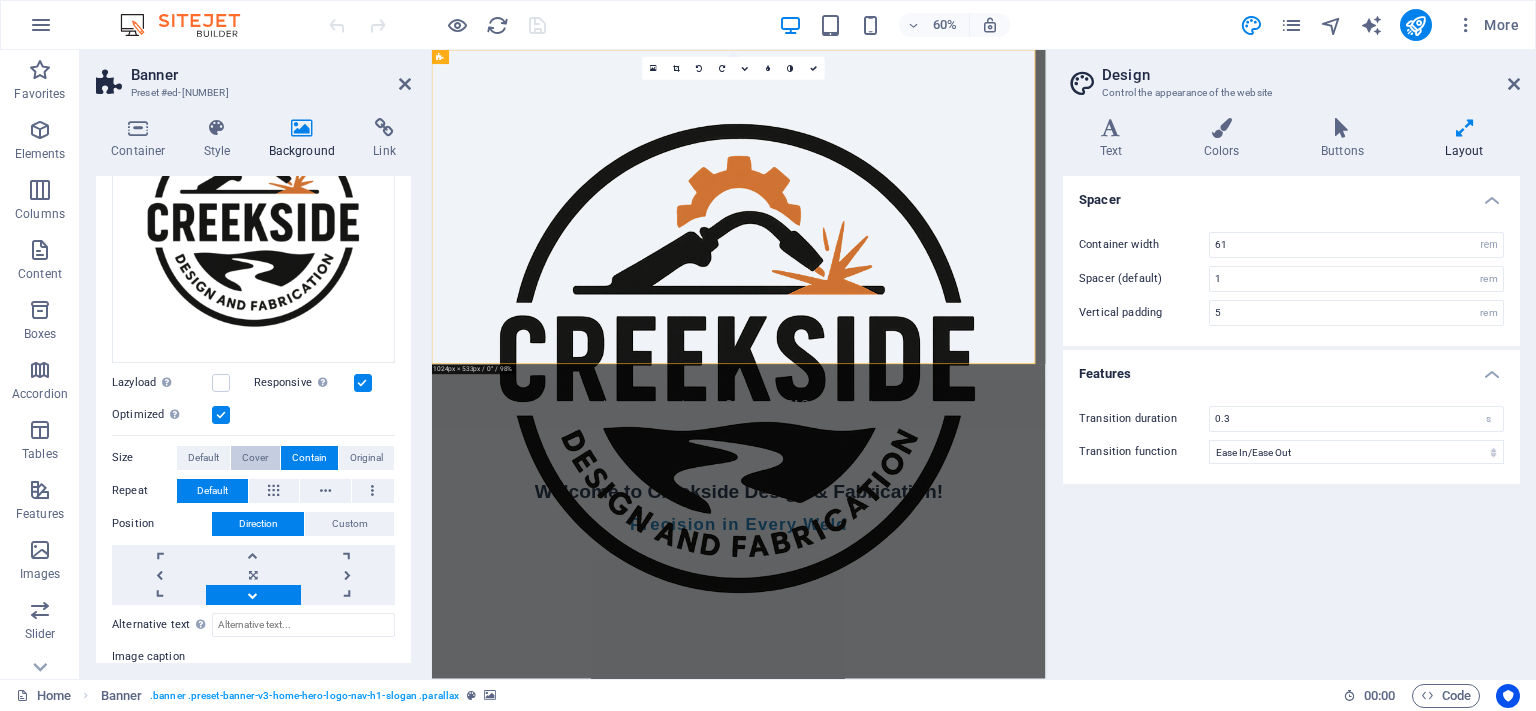 click on "Cover" at bounding box center (255, 458) 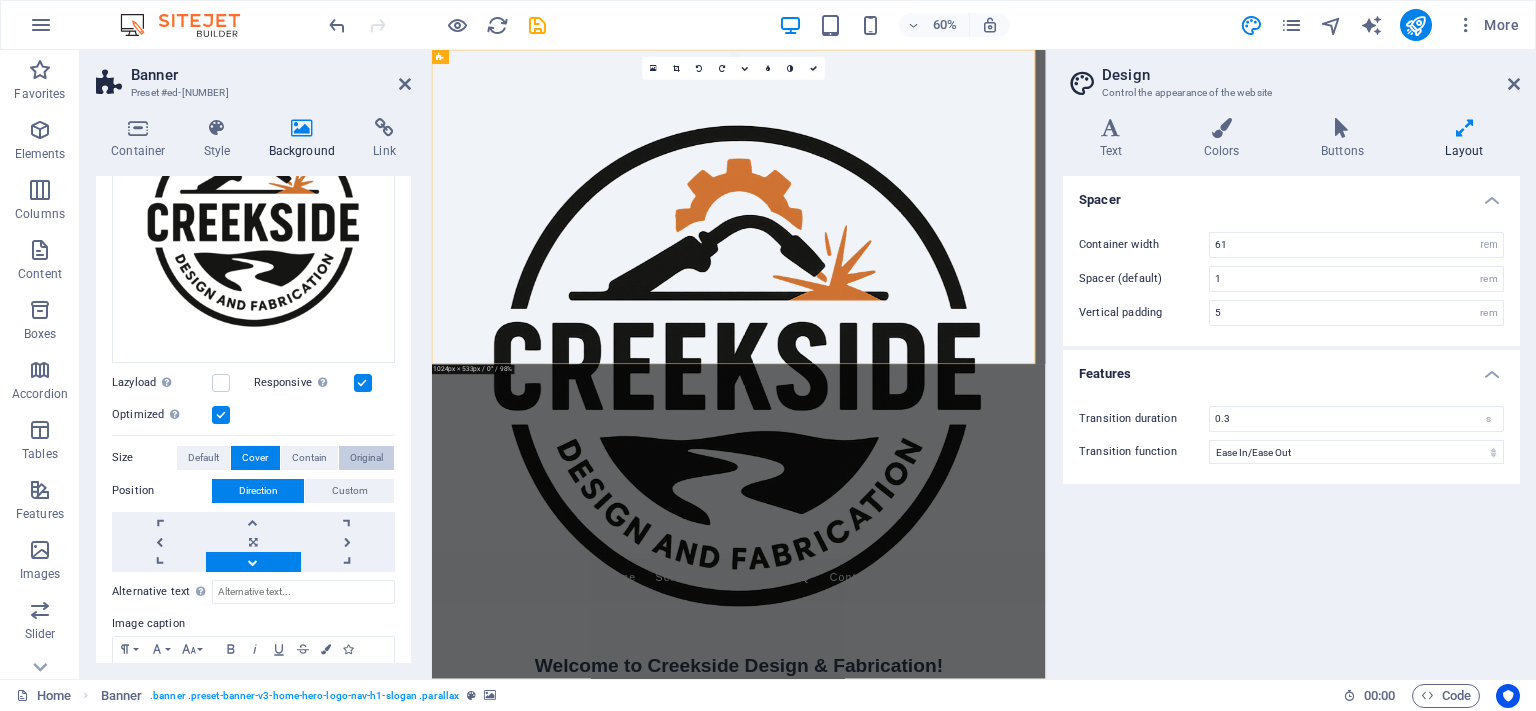 click on "Original" at bounding box center [366, 458] 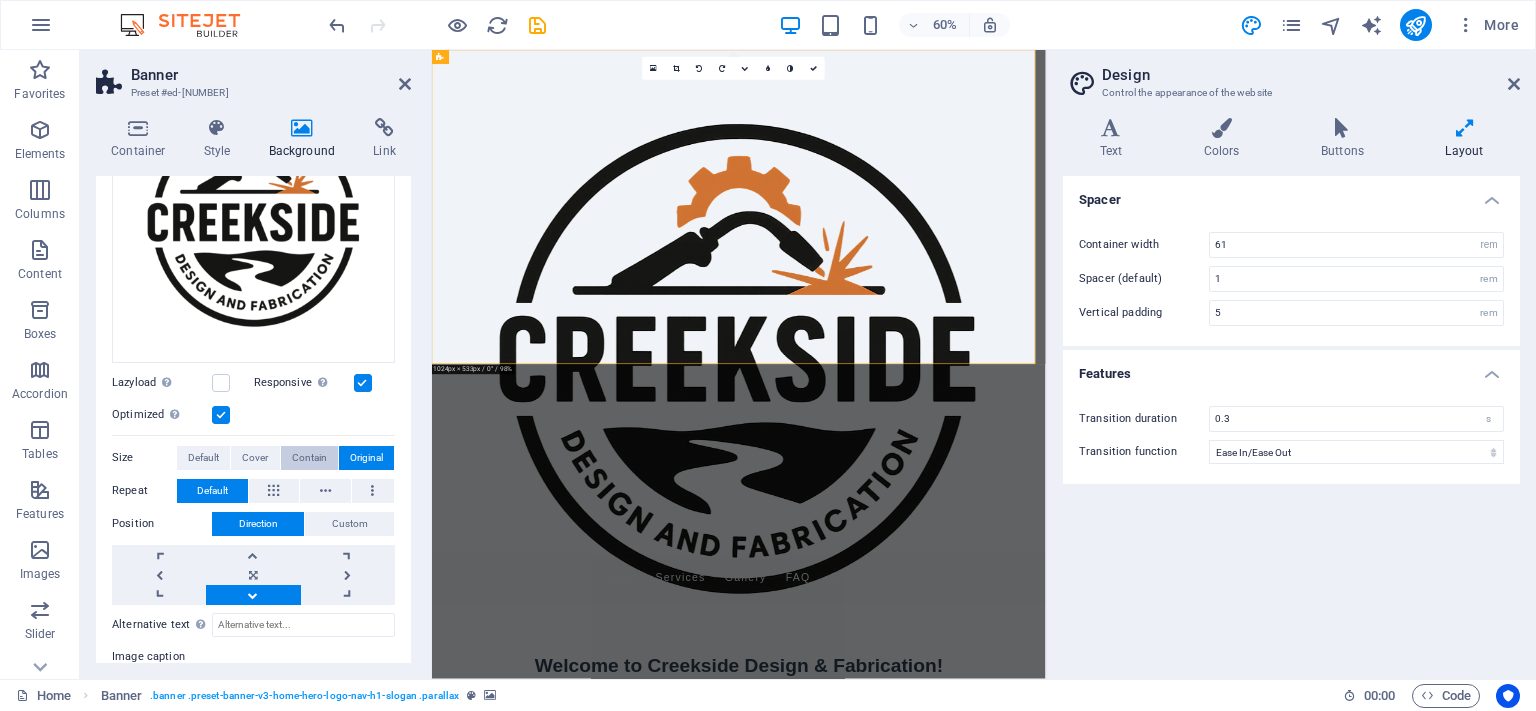 click on "Contain" at bounding box center (309, 458) 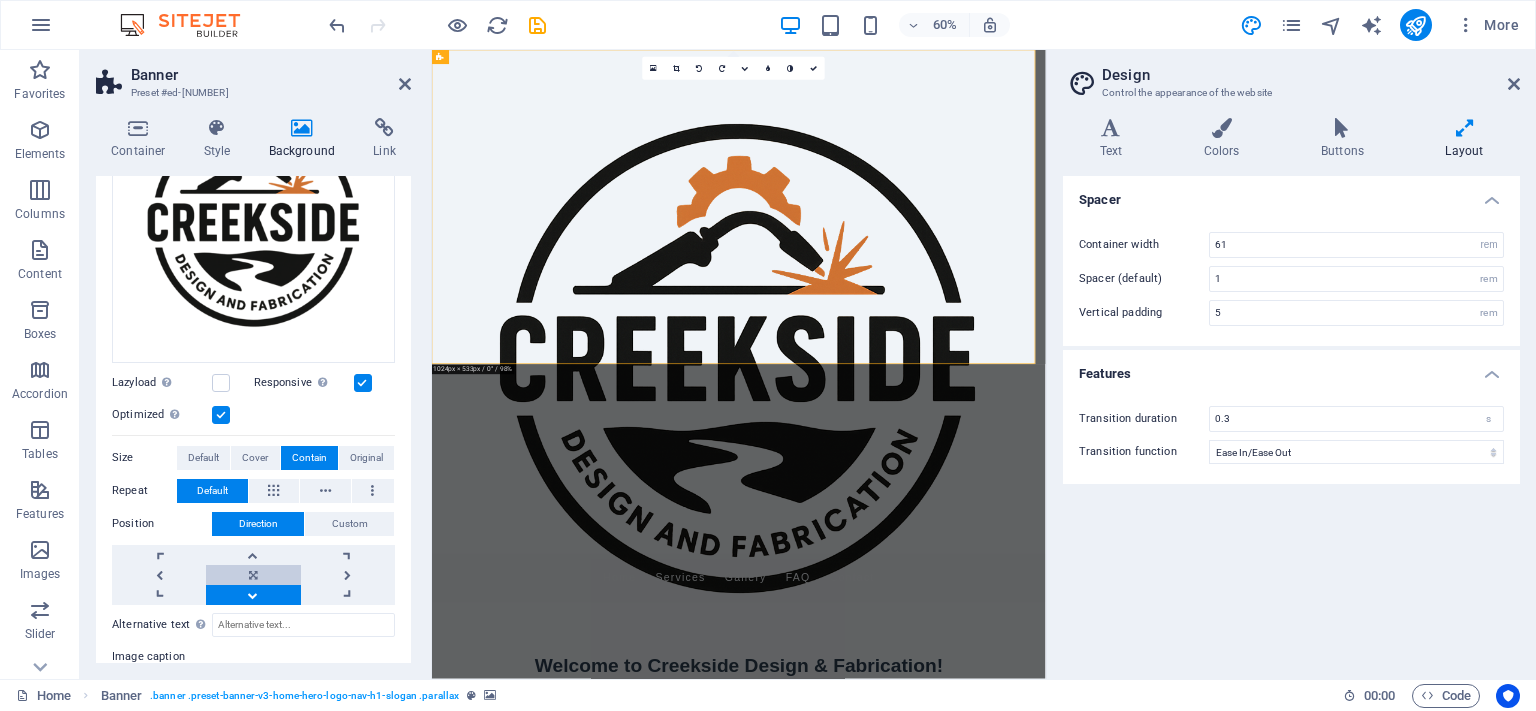 click at bounding box center [253, 575] 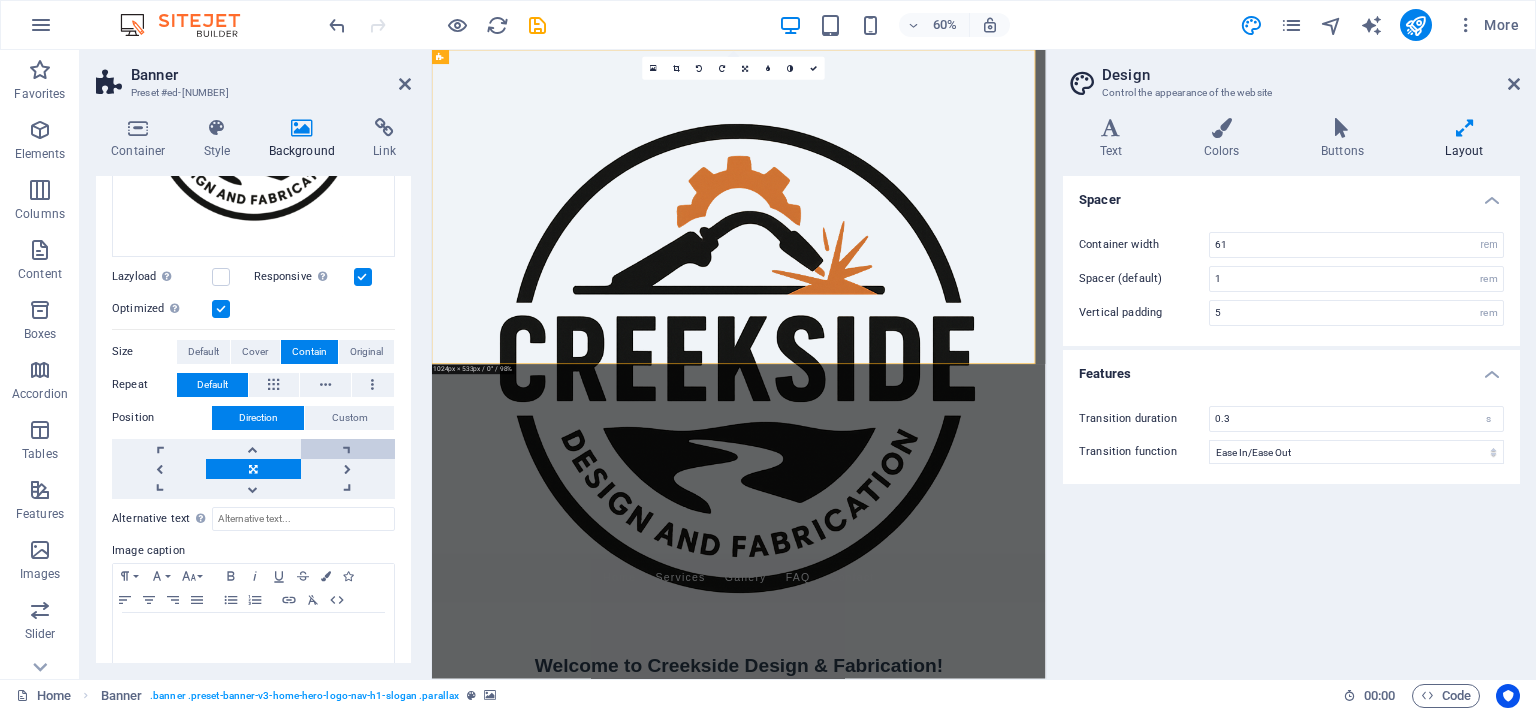 scroll, scrollTop: 388, scrollLeft: 0, axis: vertical 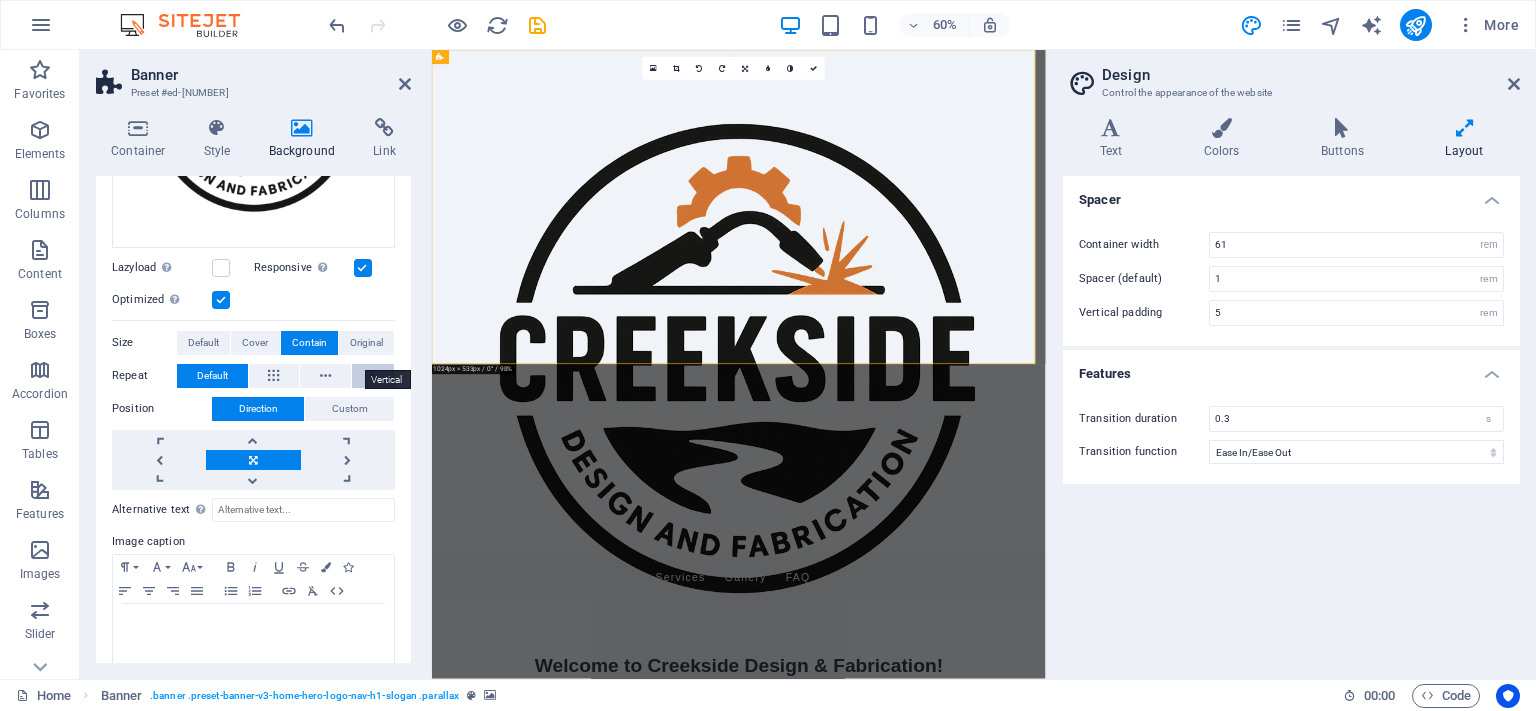 click at bounding box center [373, 376] 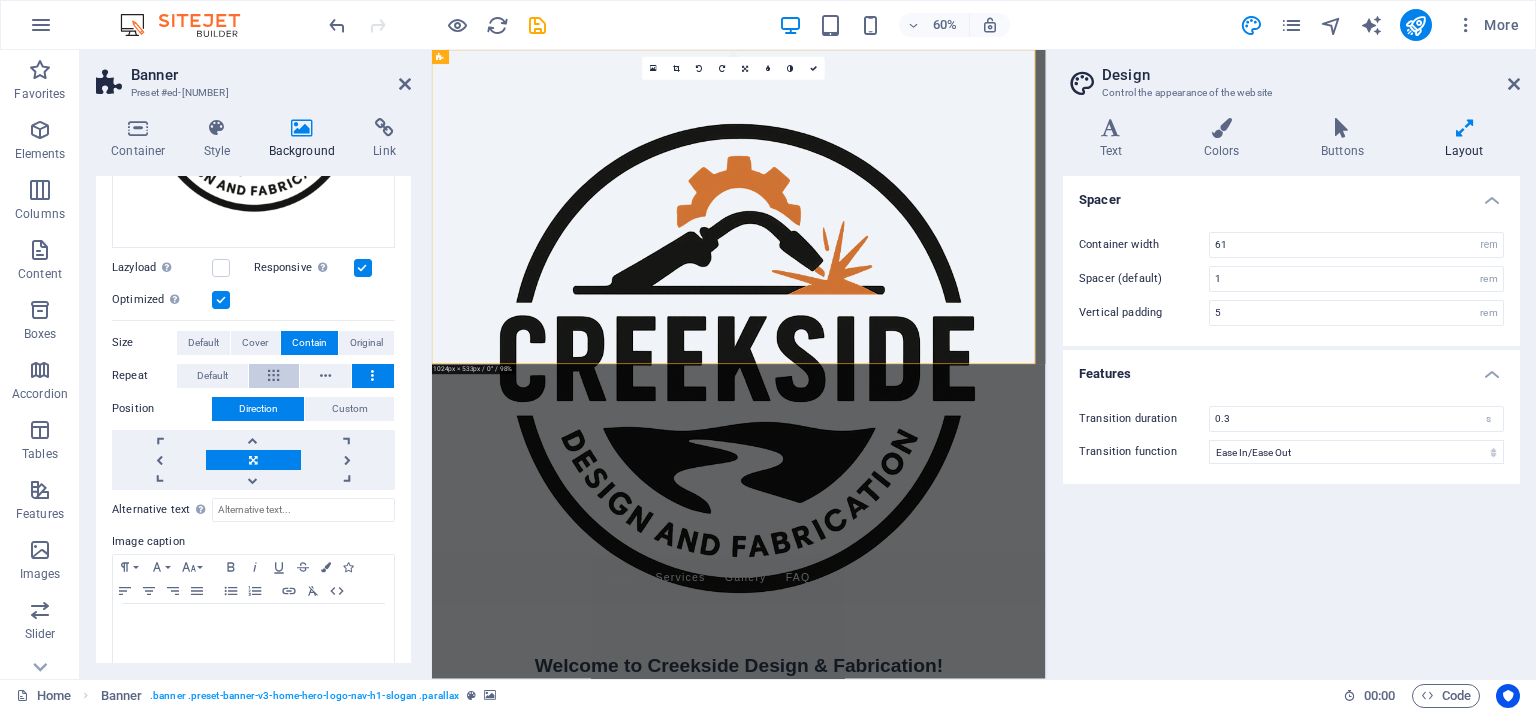 click at bounding box center [274, 376] 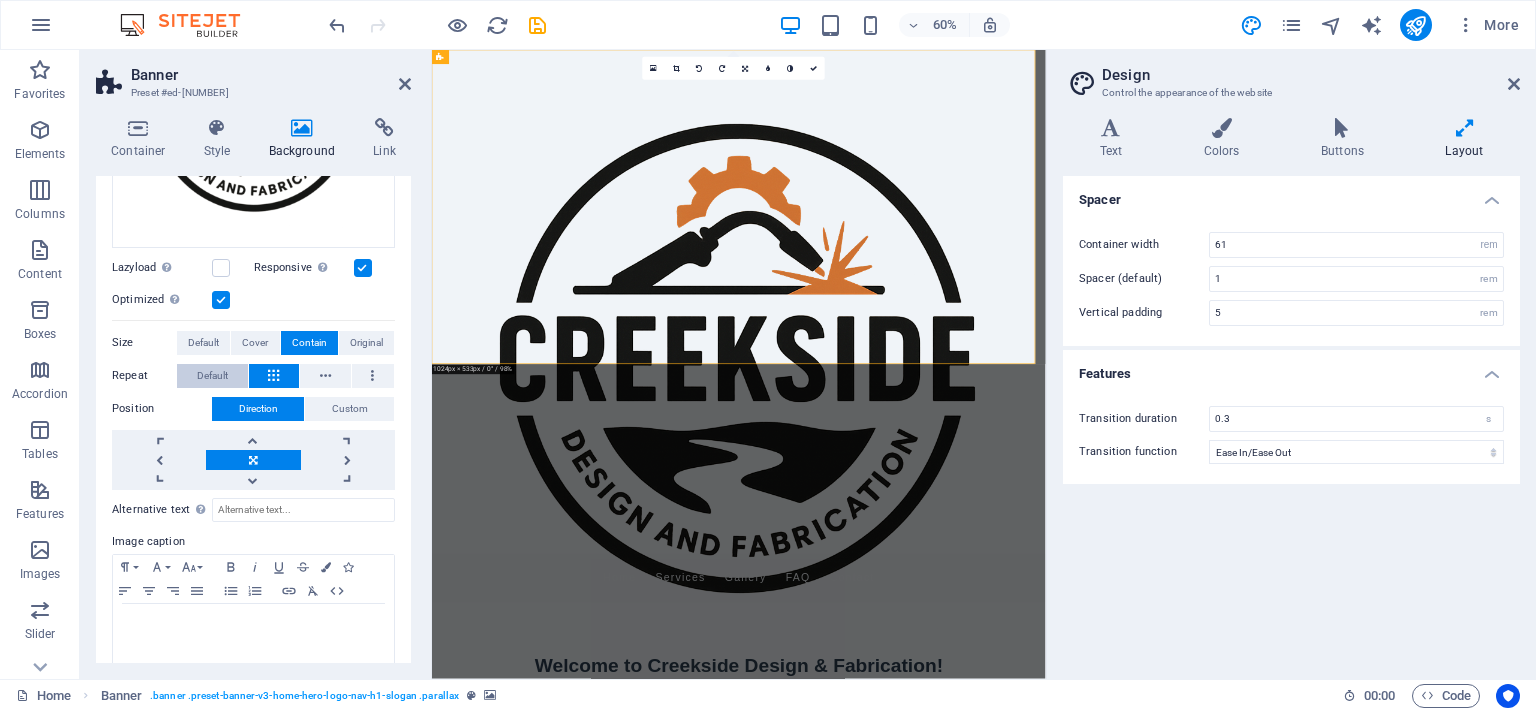 click on "Default" at bounding box center [212, 376] 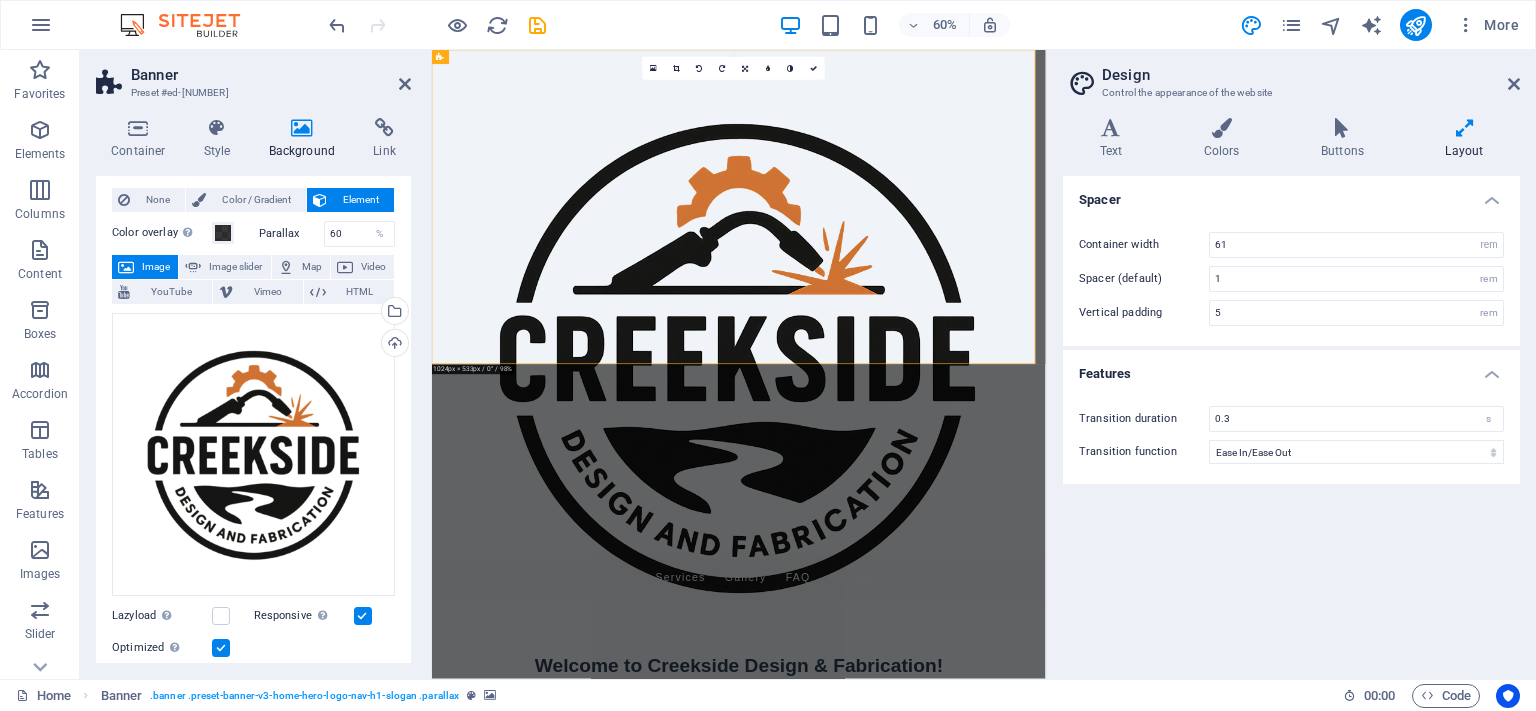 scroll, scrollTop: 0, scrollLeft: 0, axis: both 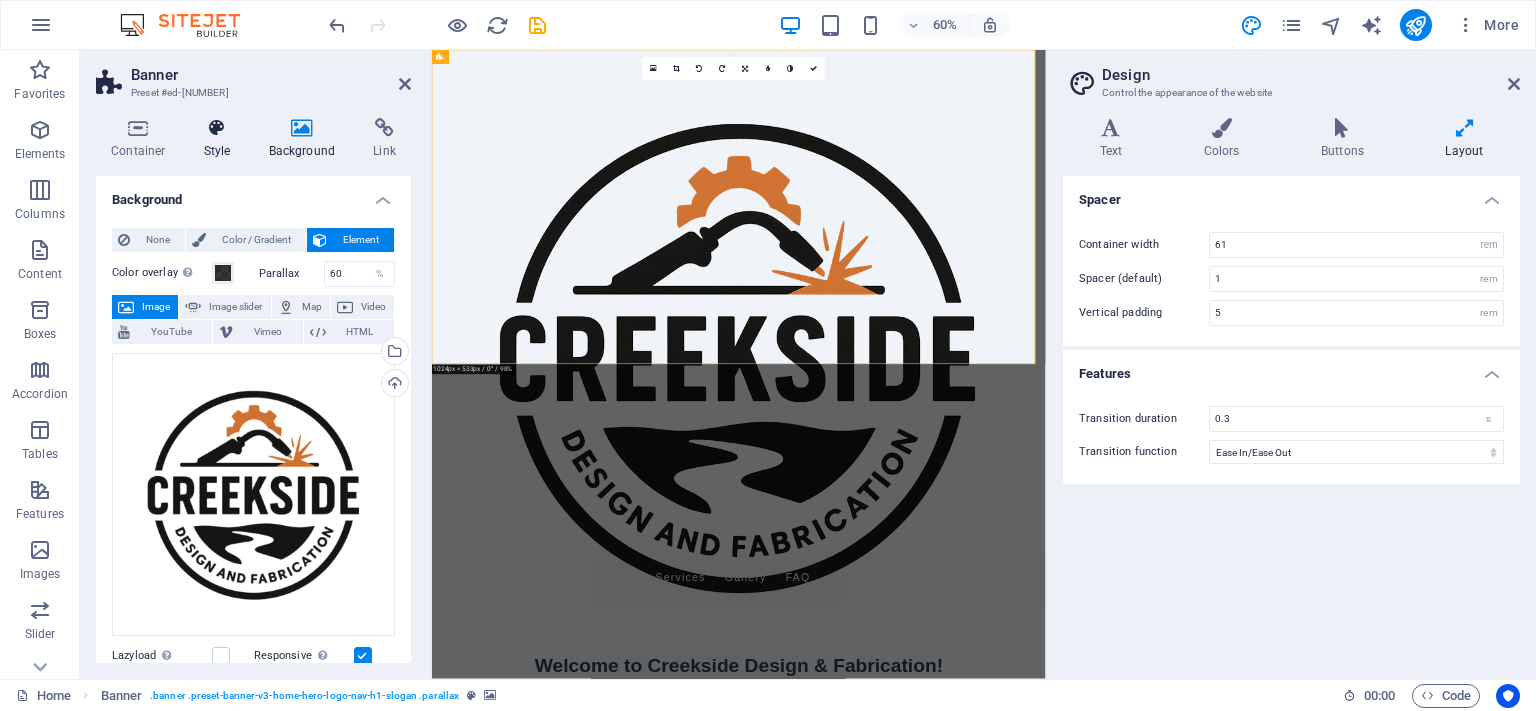 click on "Style" at bounding box center [221, 139] 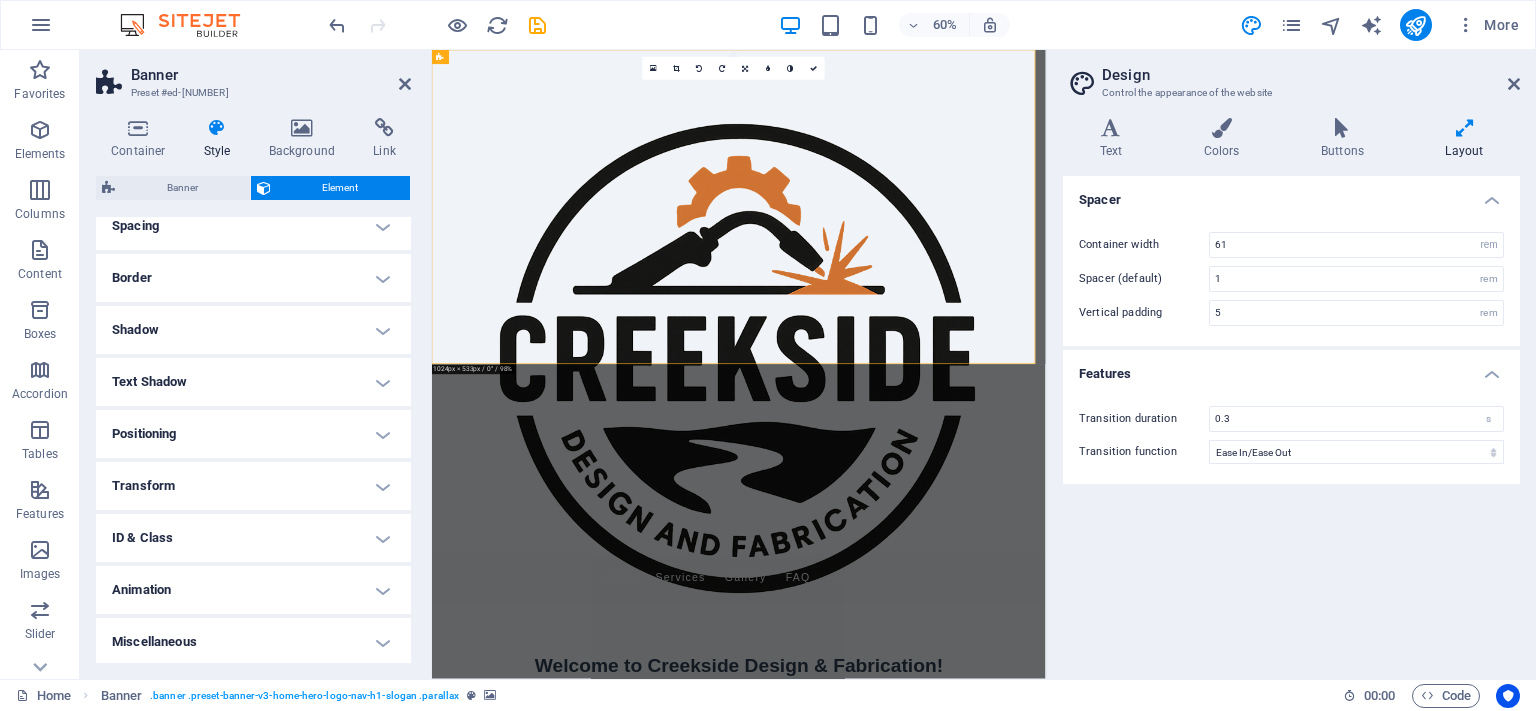 scroll, scrollTop: 184, scrollLeft: 0, axis: vertical 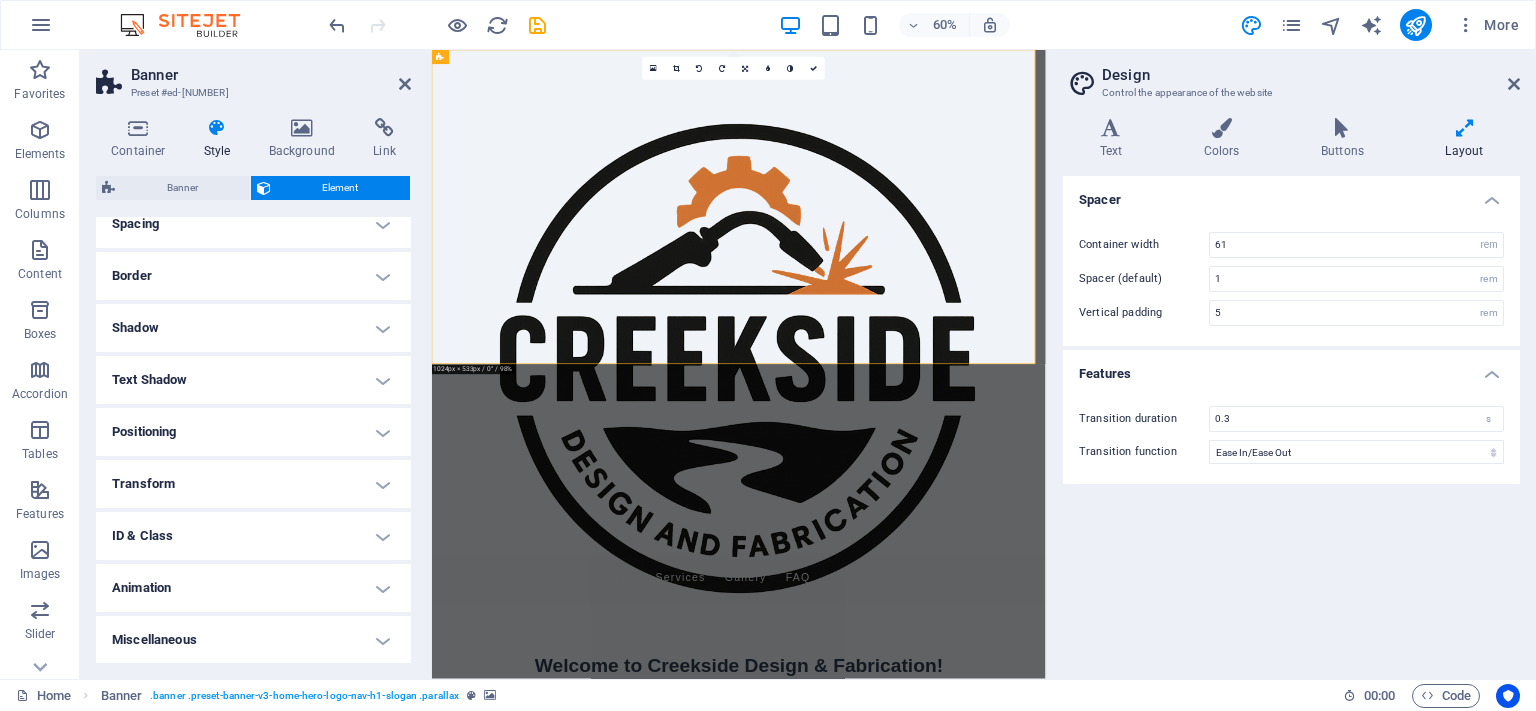 click on "Positioning" at bounding box center (253, 432) 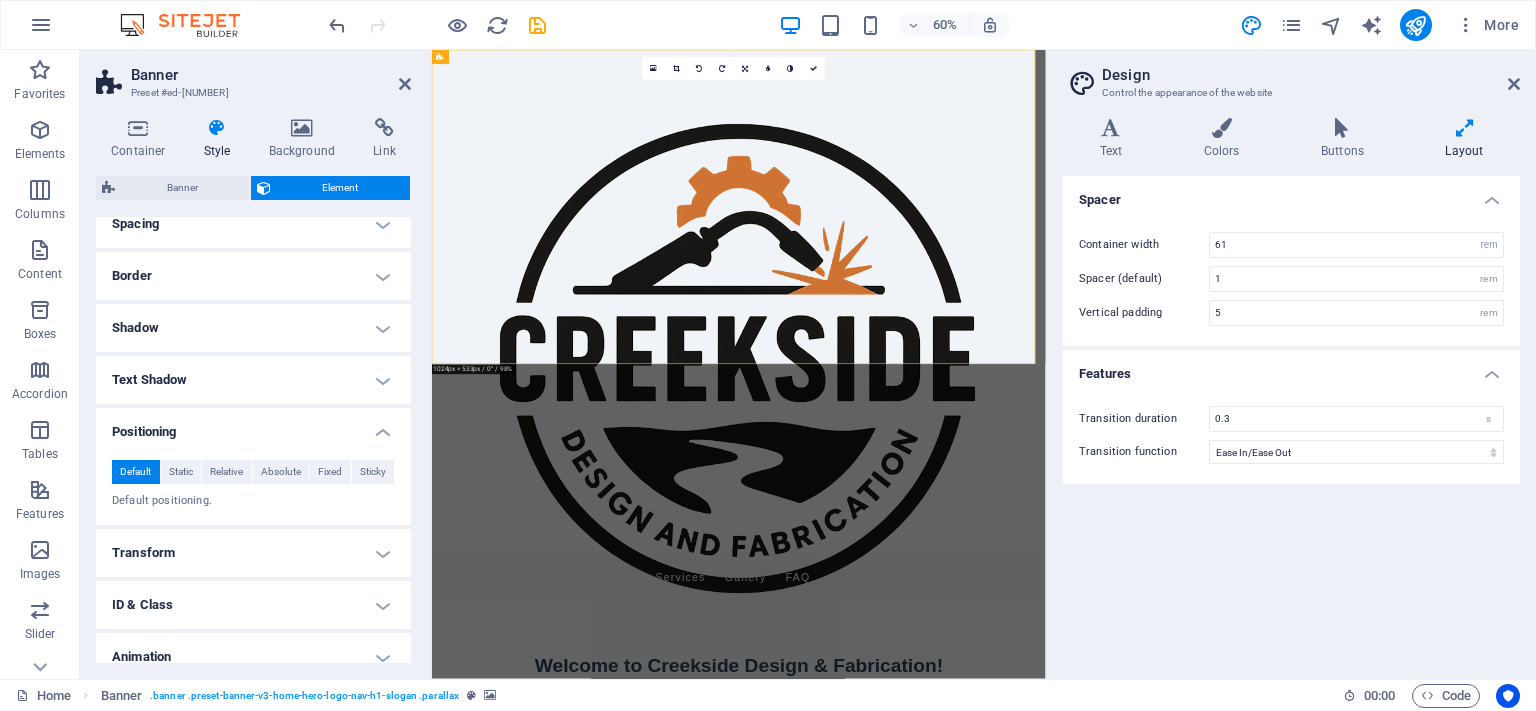 click on "Text Shadow" at bounding box center [253, 380] 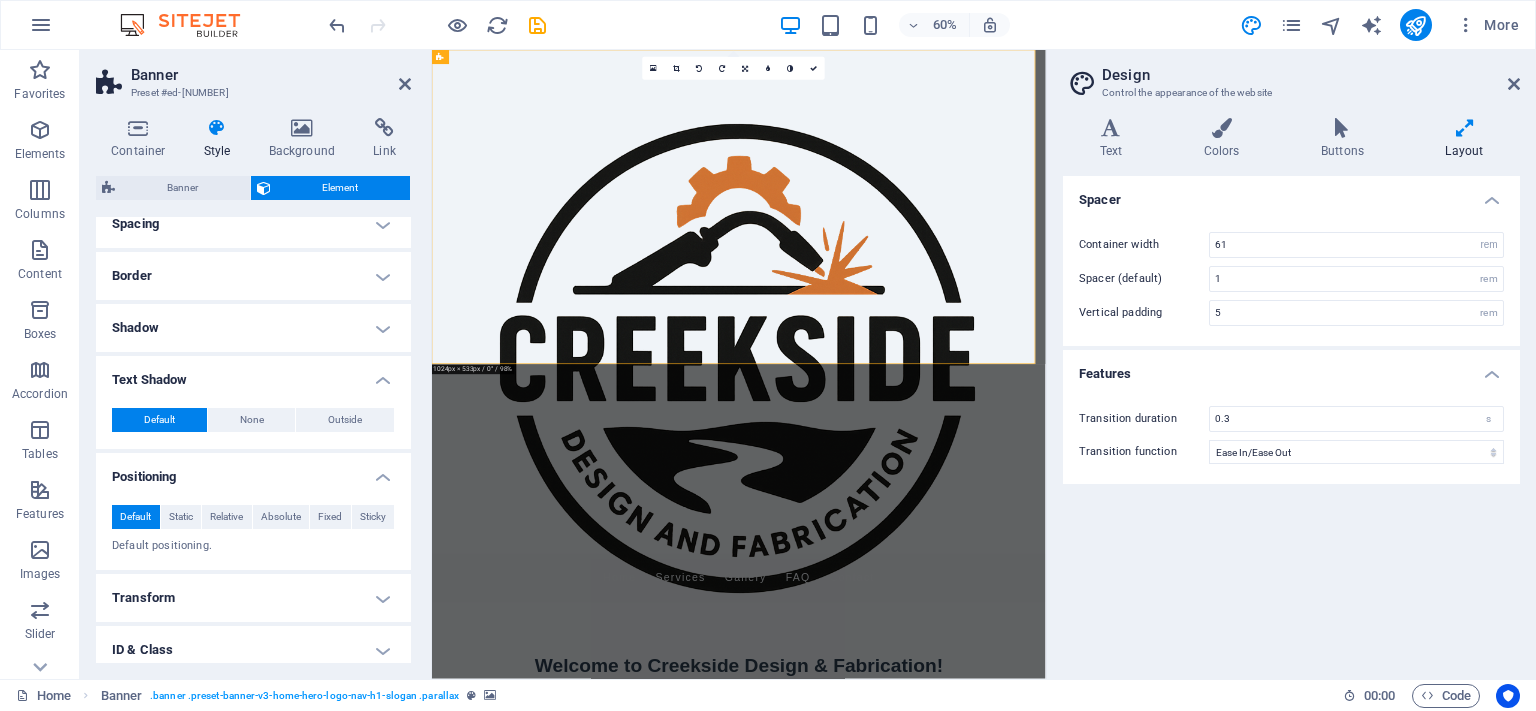 click on "Shadow" at bounding box center (253, 328) 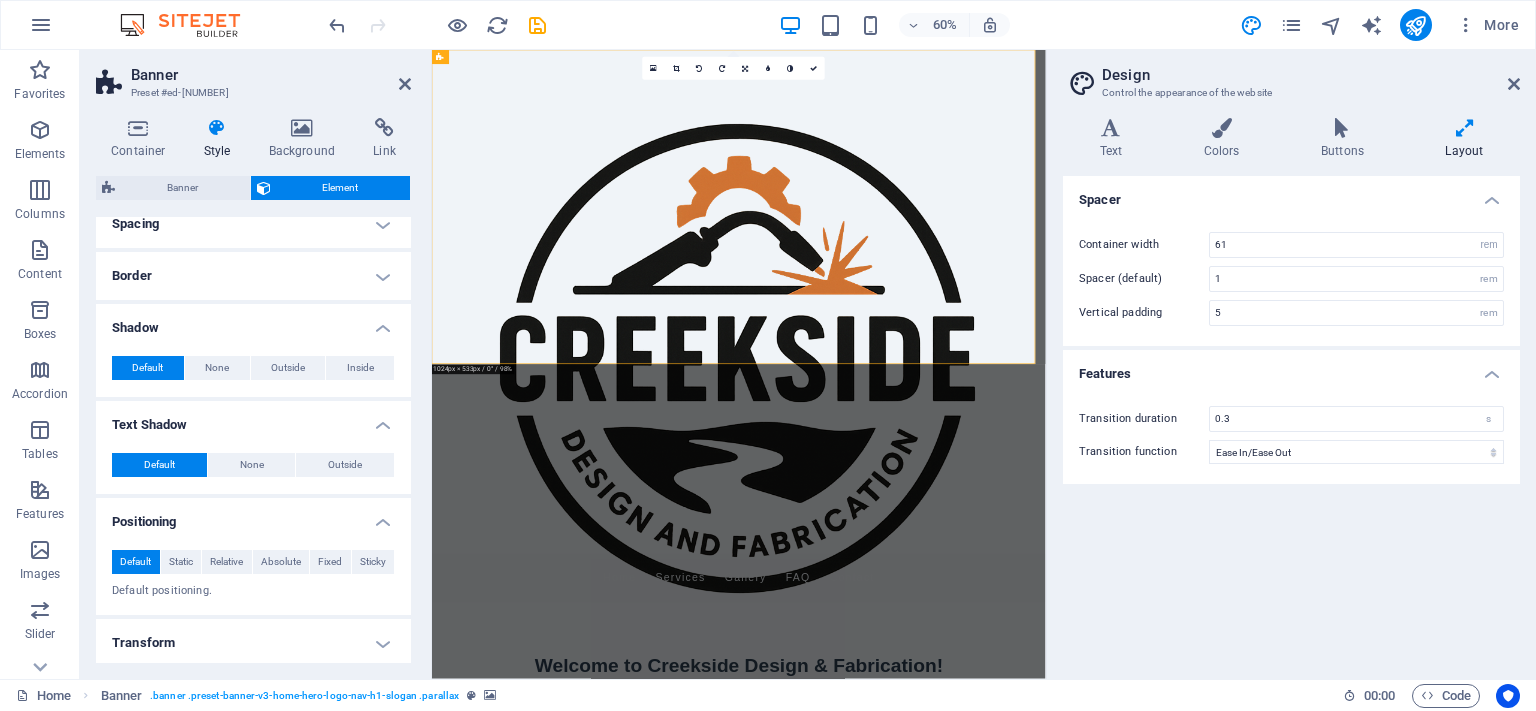 click on "Border" at bounding box center [253, 276] 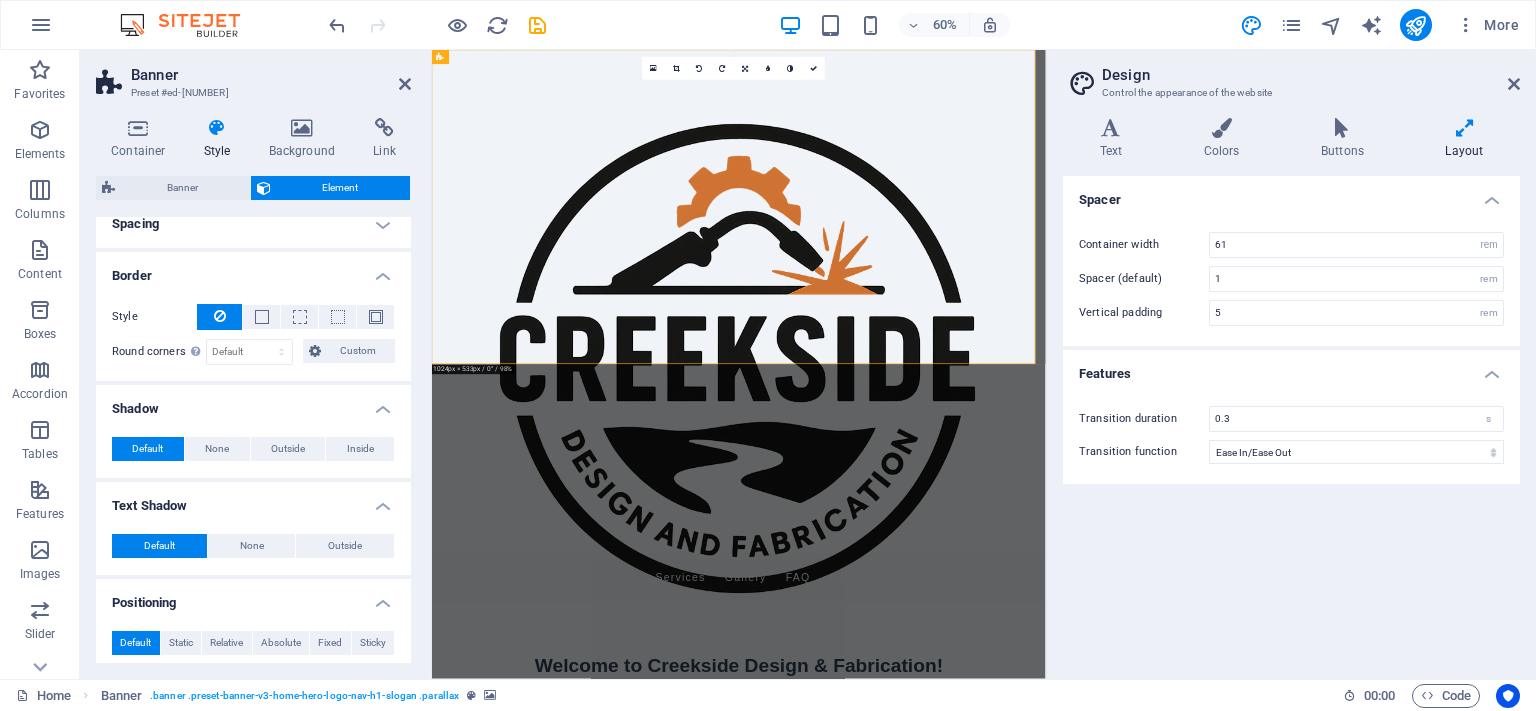 click on "Spacing" at bounding box center (253, 224) 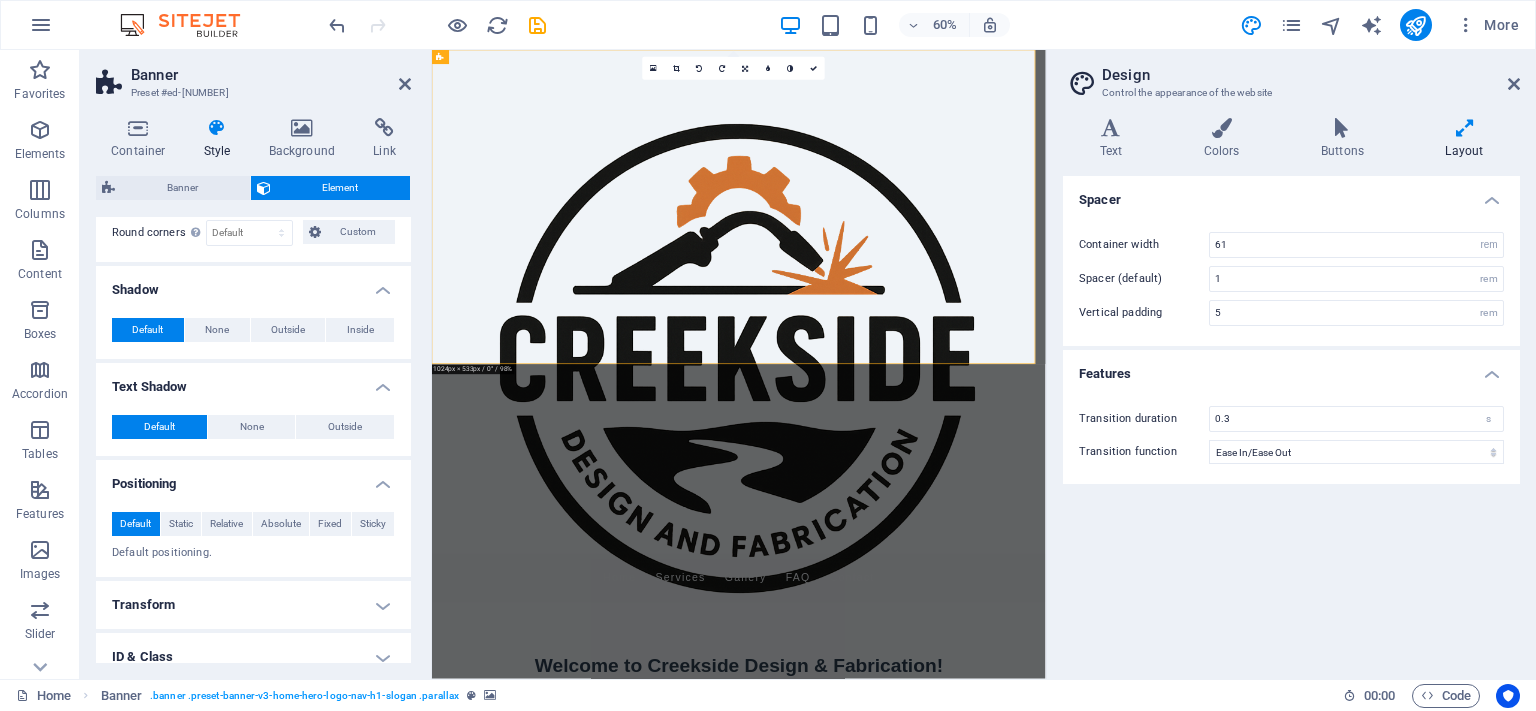 scroll, scrollTop: 575, scrollLeft: 0, axis: vertical 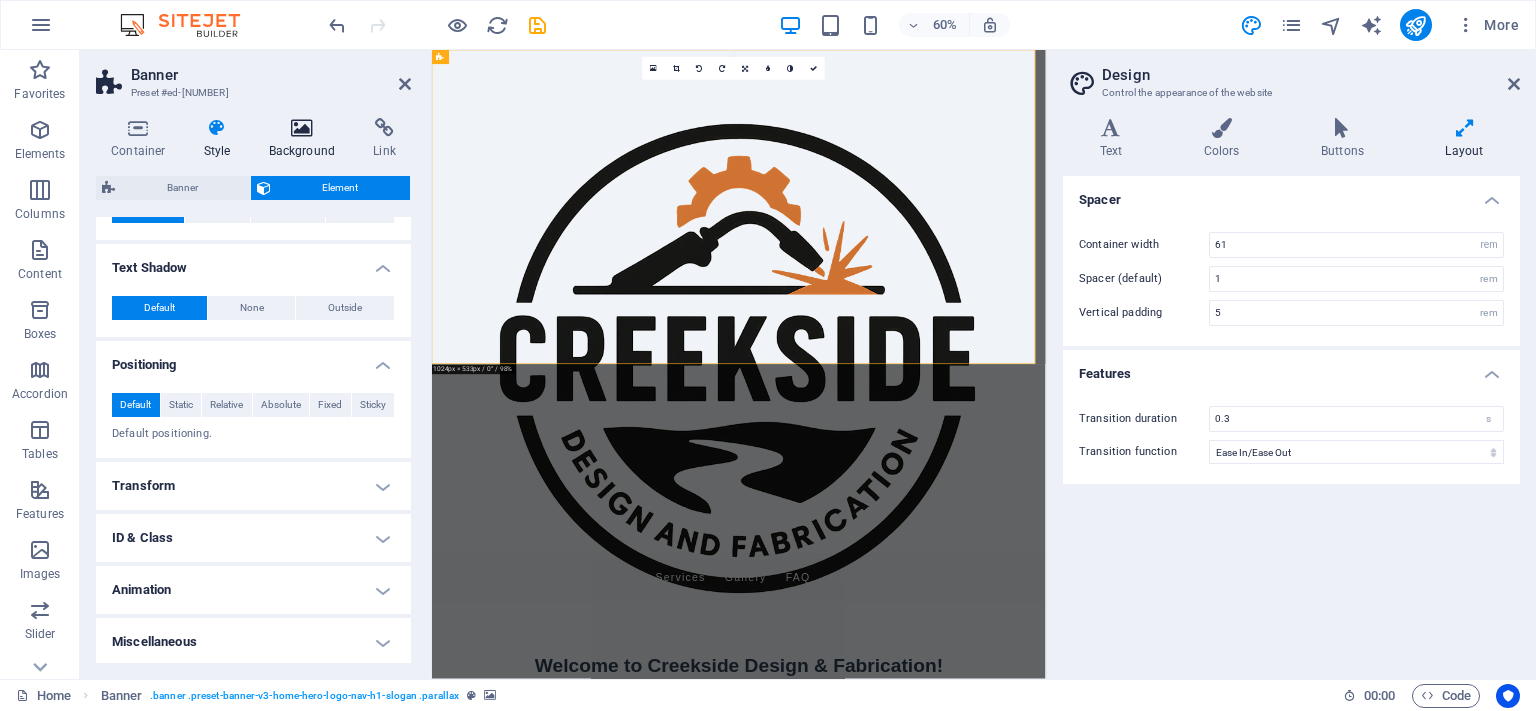 click on "Background" at bounding box center (306, 139) 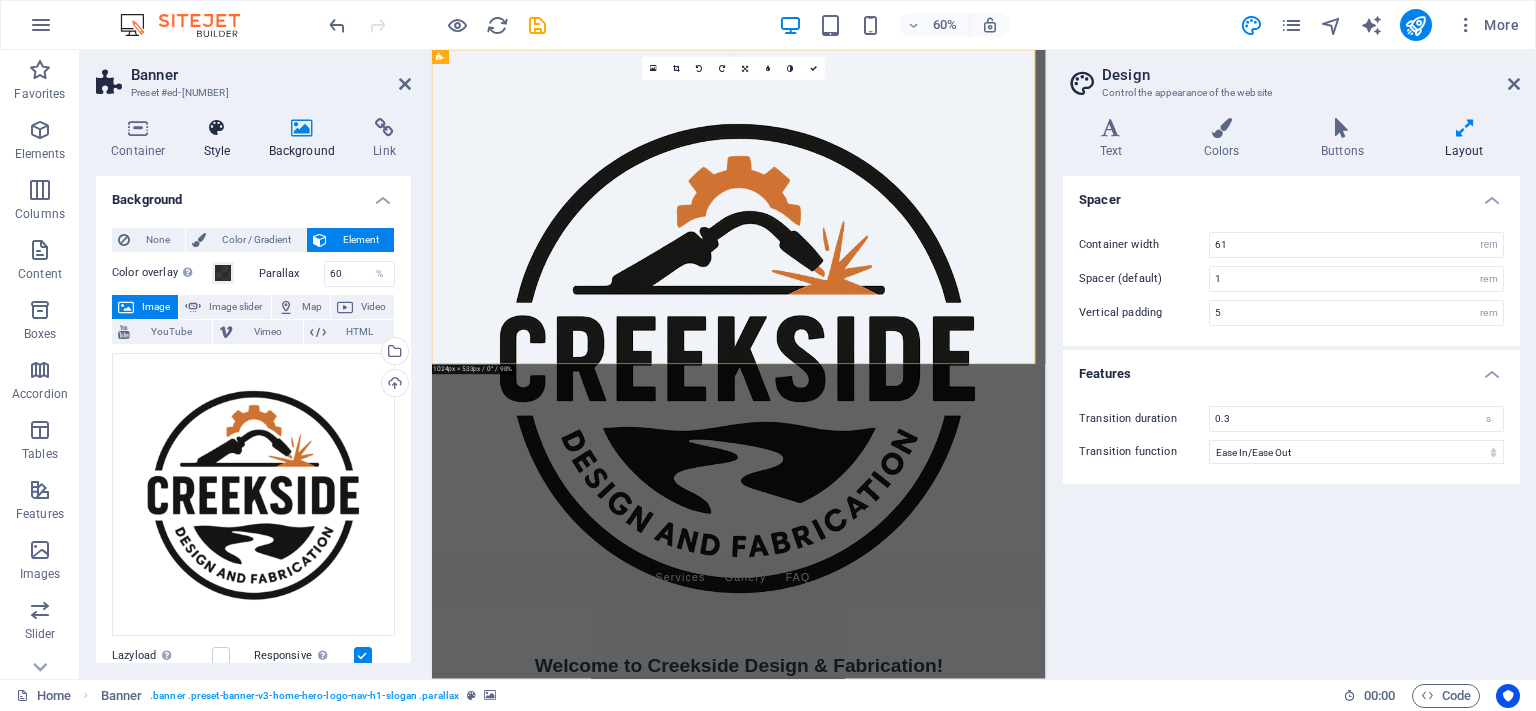 click on "Style" at bounding box center (221, 139) 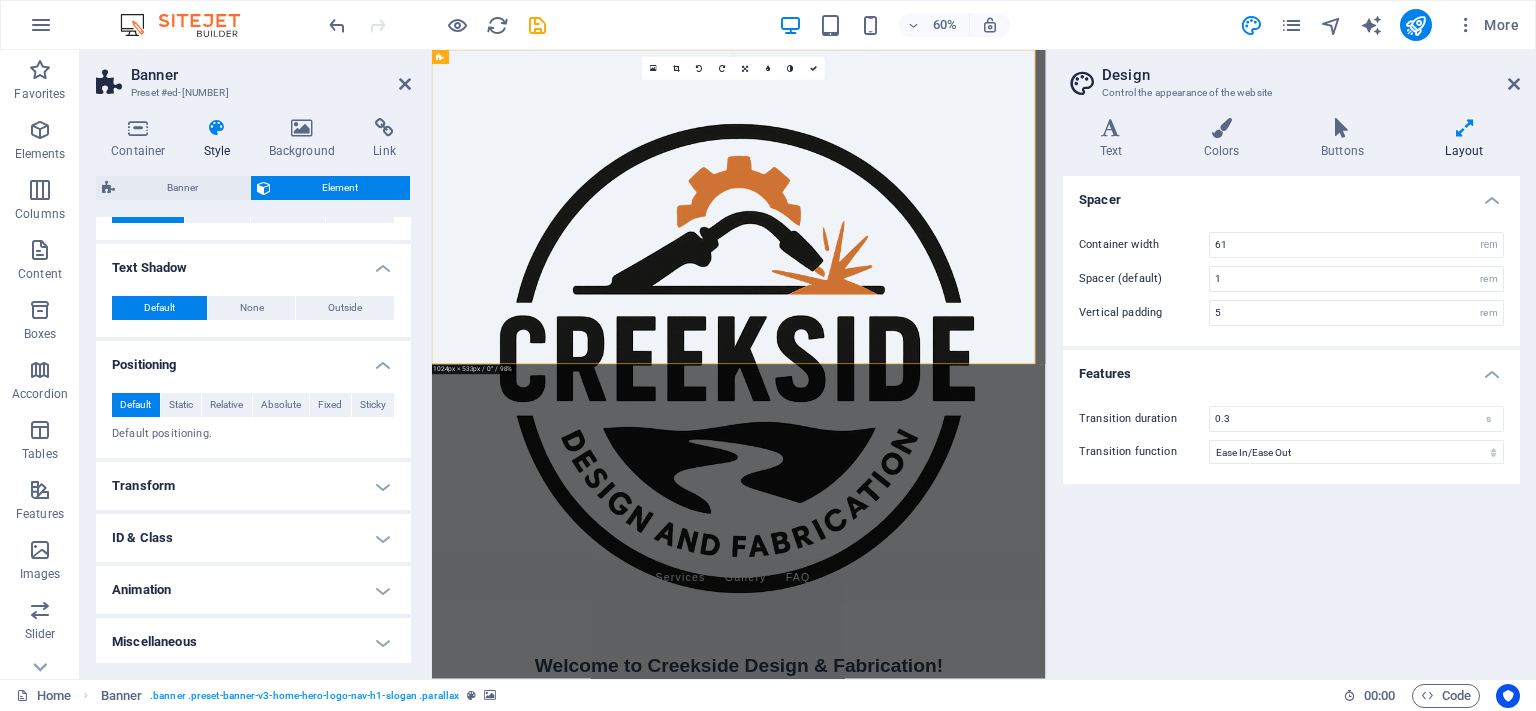 scroll, scrollTop: 575, scrollLeft: 0, axis: vertical 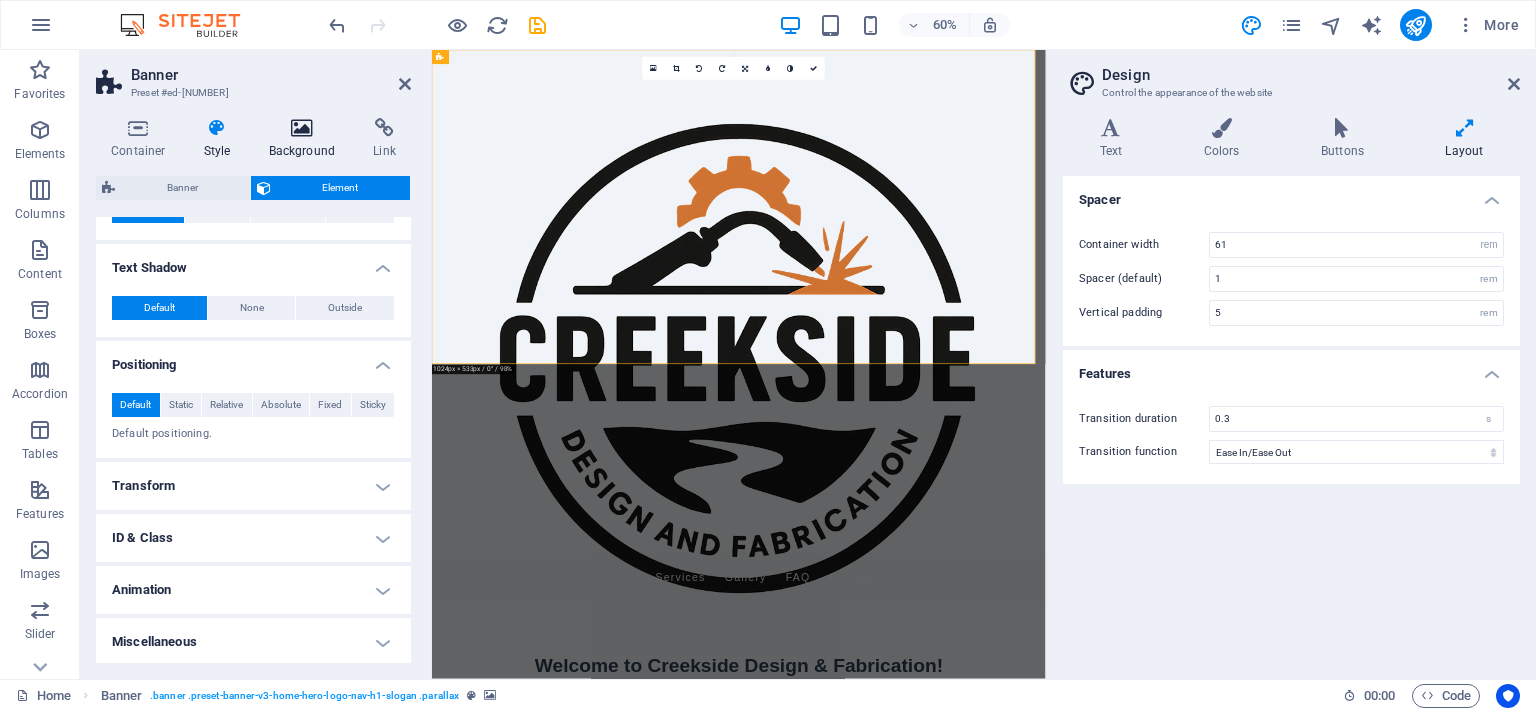 click at bounding box center (302, 128) 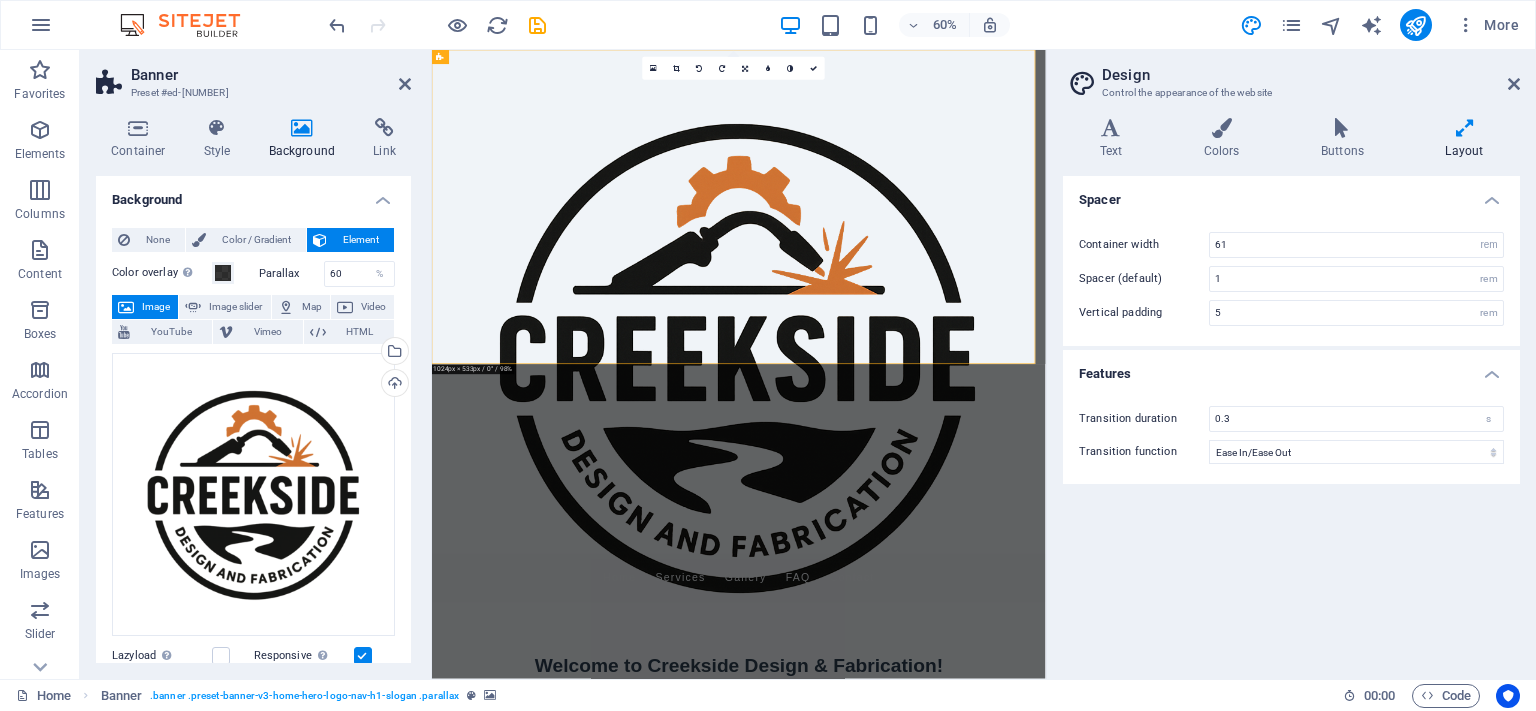 click on "Welcome to Creekside Design & Fabrication! Precision in Every Weld" at bounding box center [943, 1109] 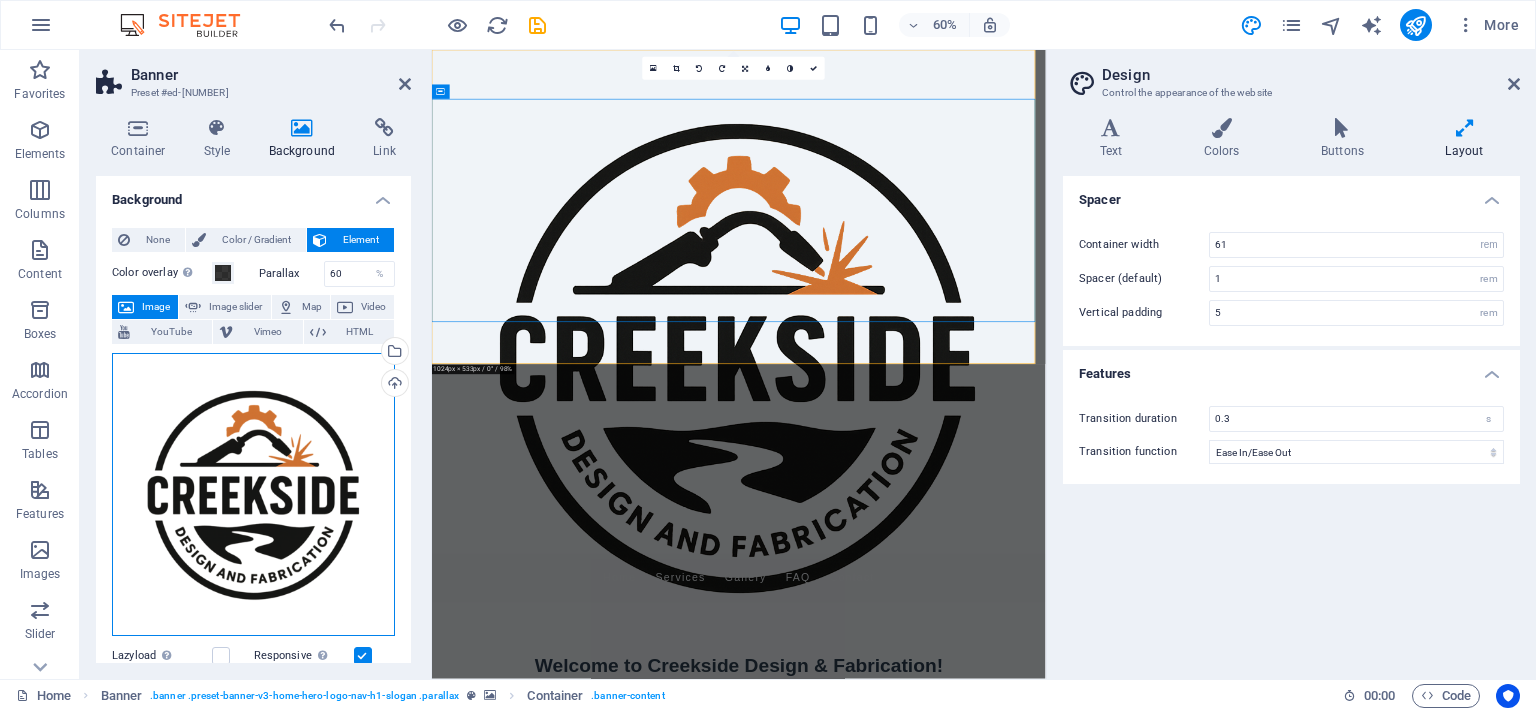 click on "Drag files here, click to choose files or select files from Files or our free stock photos & videos" at bounding box center [253, 494] 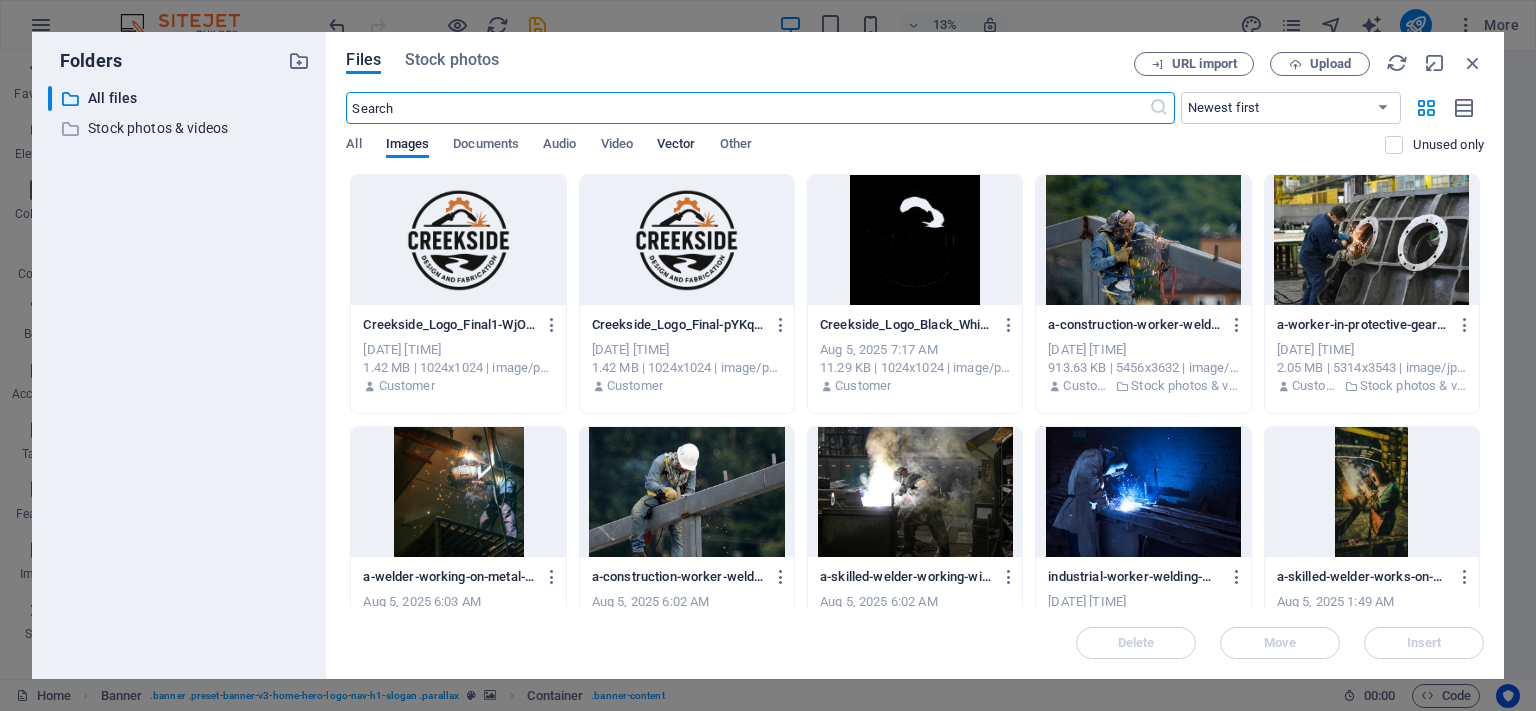 click on "Vector" at bounding box center [676, 146] 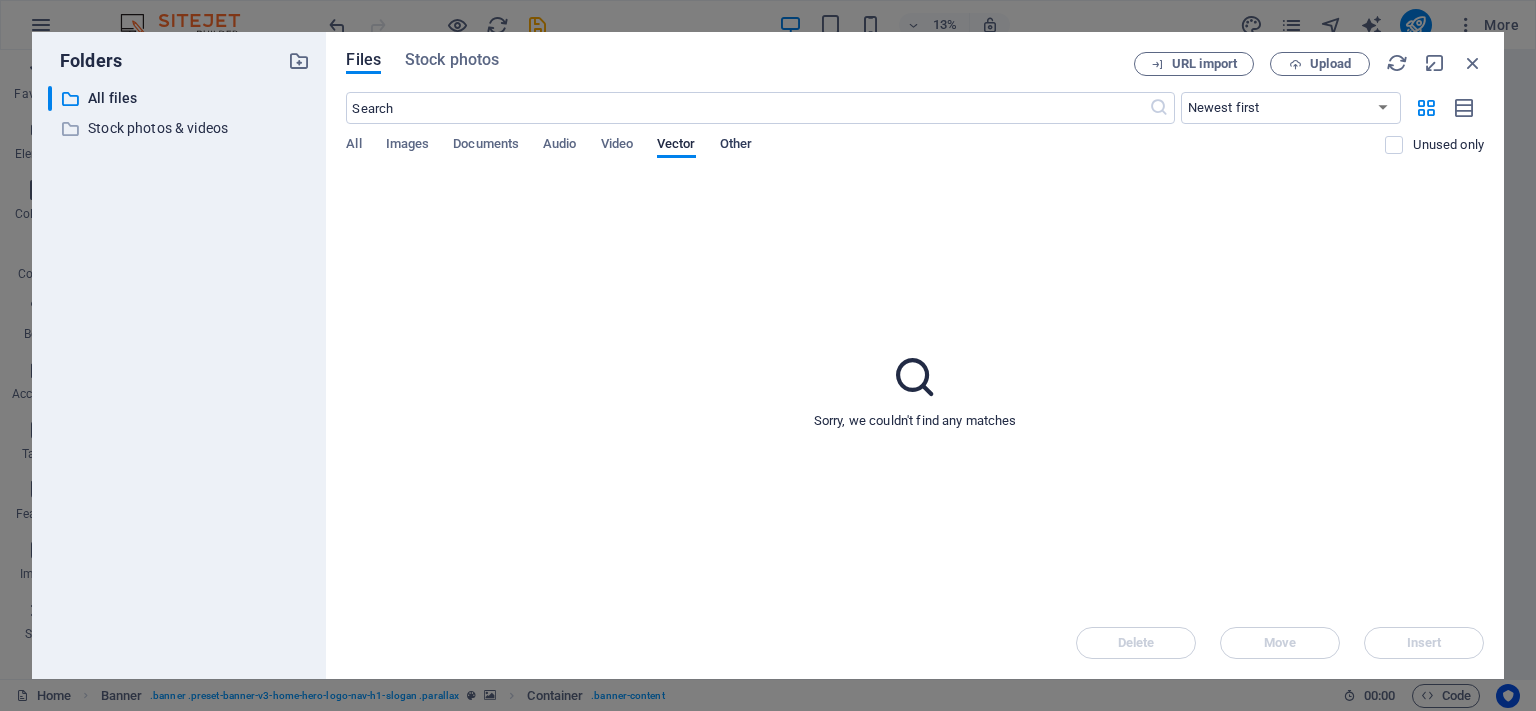 click on "Other" at bounding box center [736, 146] 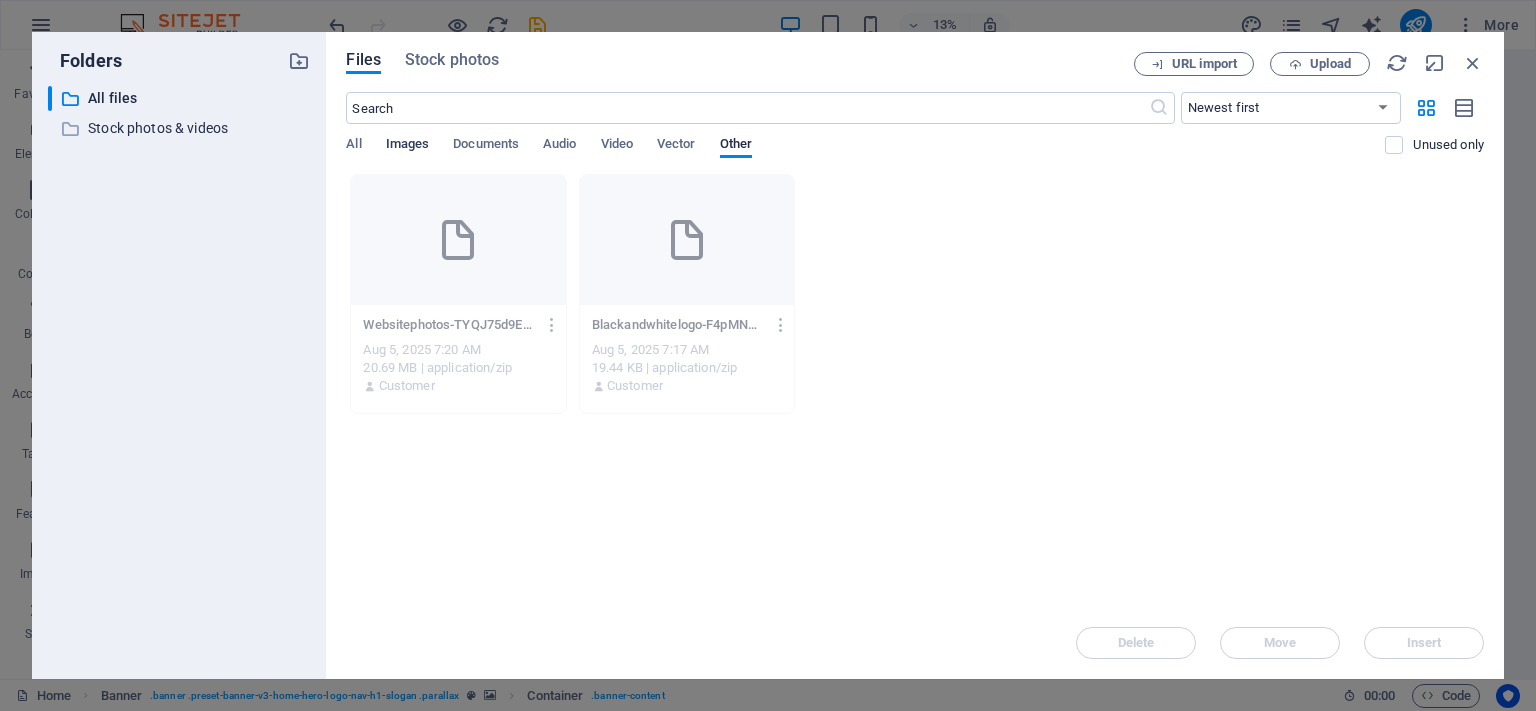 click on "Images" at bounding box center (408, 146) 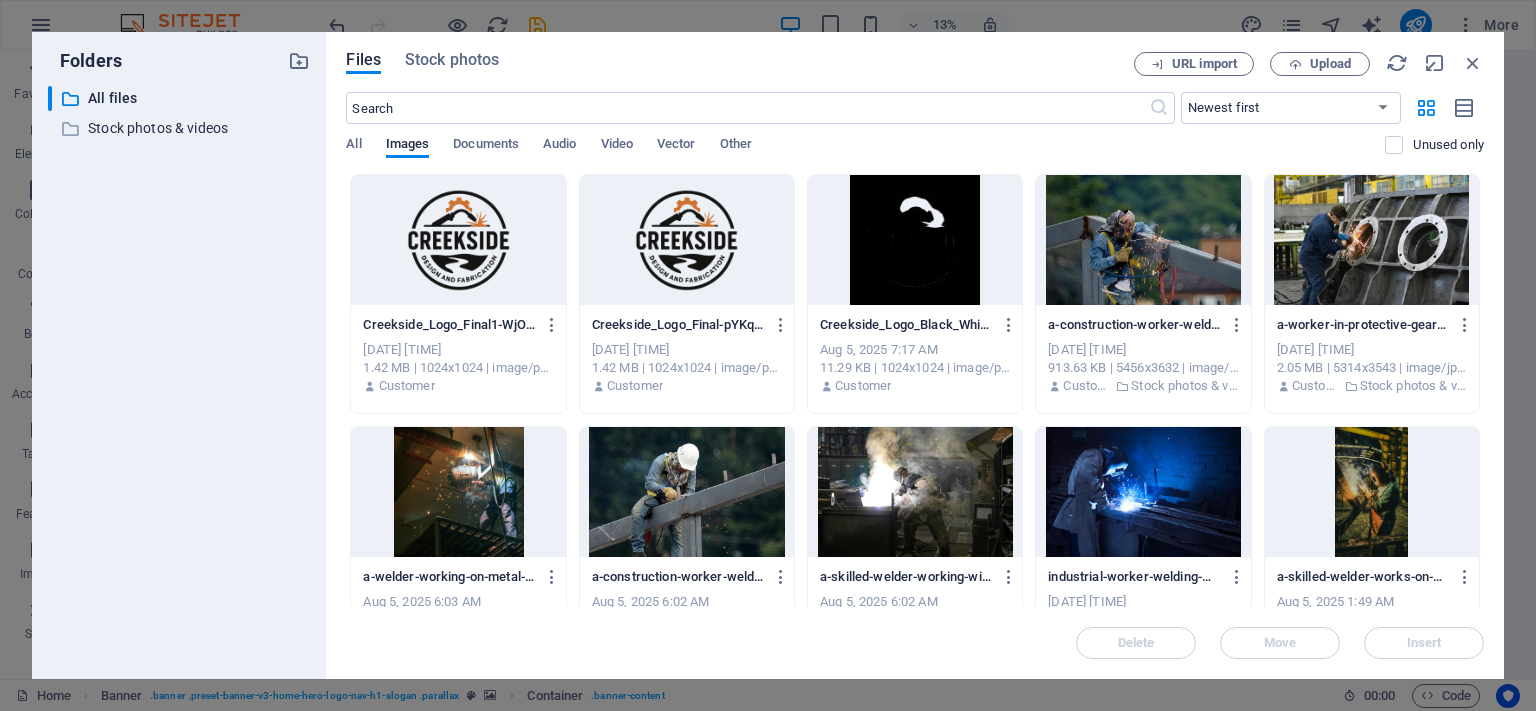 click on "Folders ​ All files All files ​ Stock photos & videos Stock photos & videos" at bounding box center [179, 355] 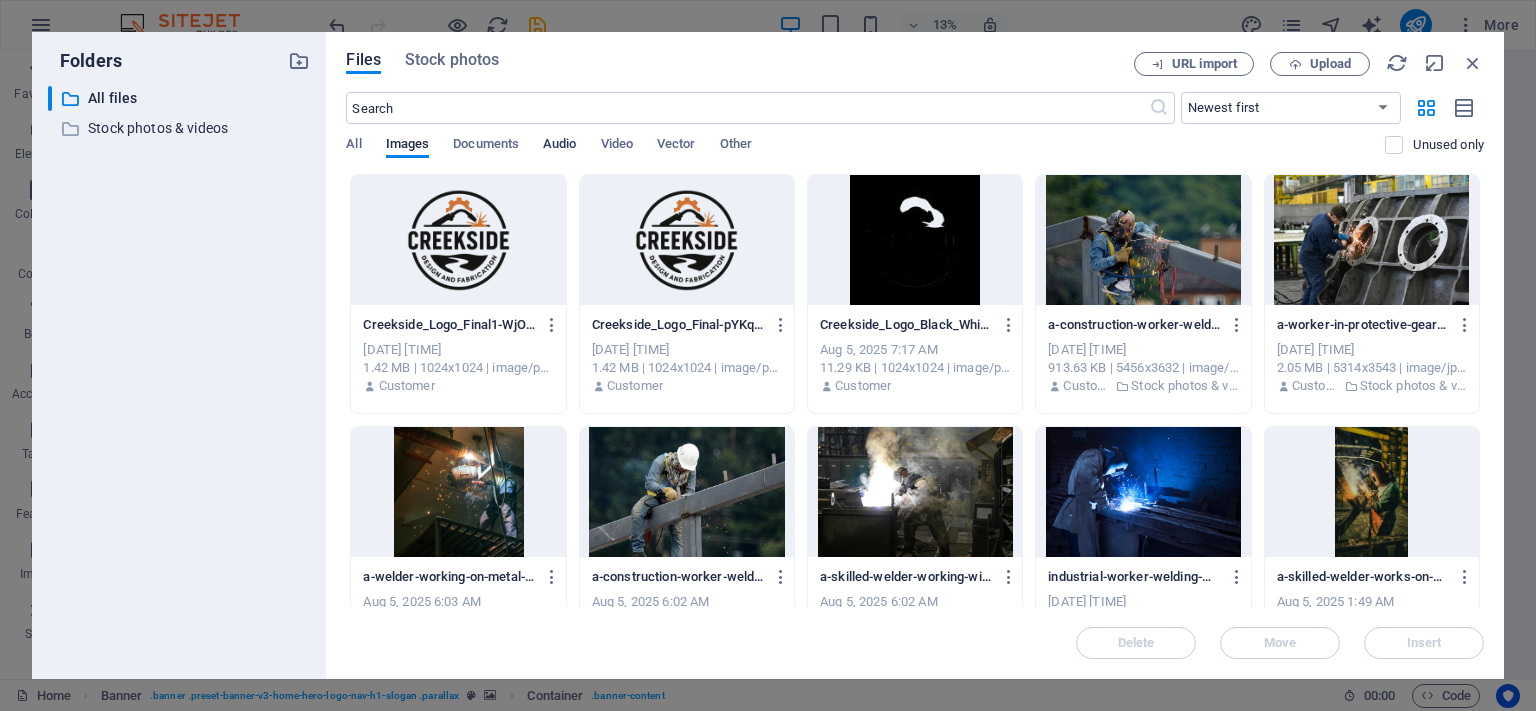 click on "Audio" at bounding box center [559, 146] 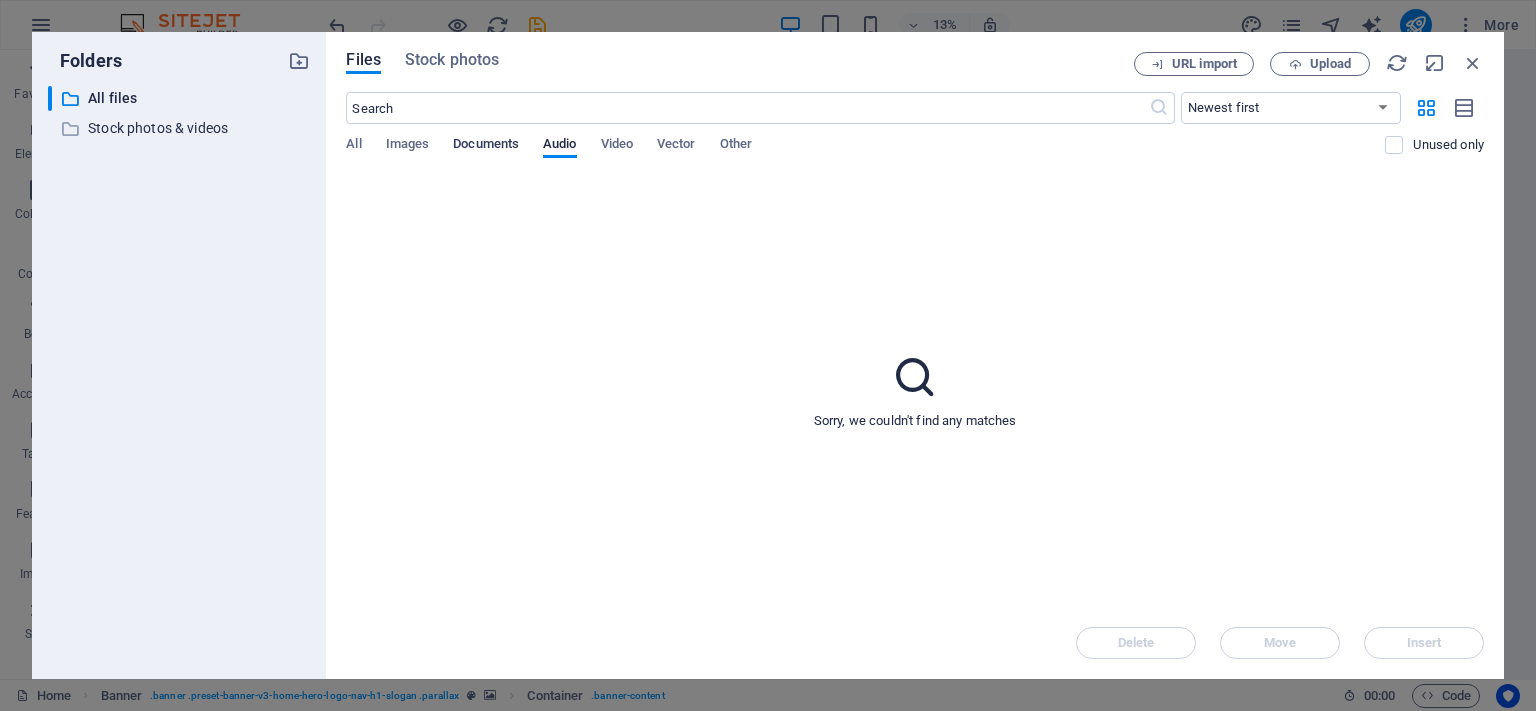 click on "Documents" at bounding box center (486, 146) 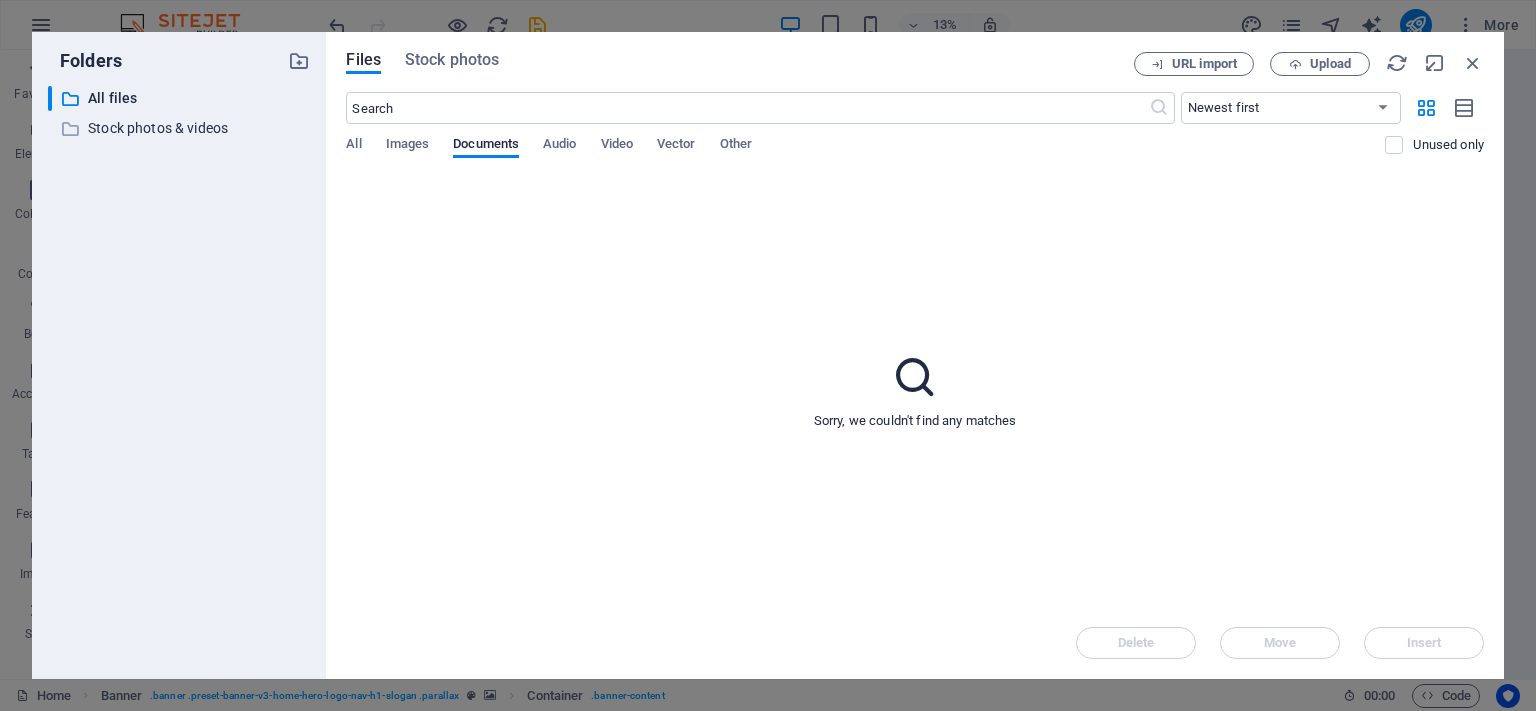 click on "All Images Documents Audio Video Vector Other" at bounding box center [865, 155] 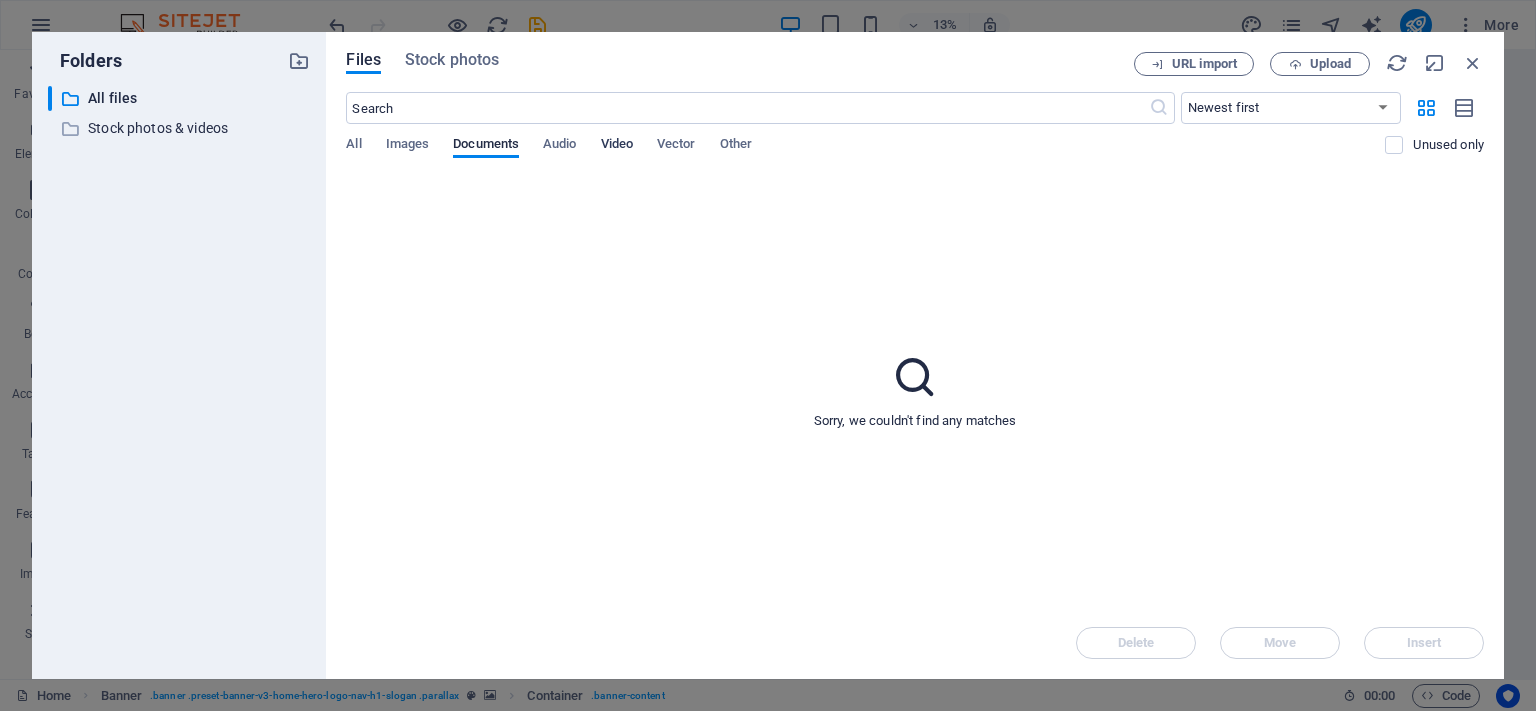 click on "Video" at bounding box center [617, 146] 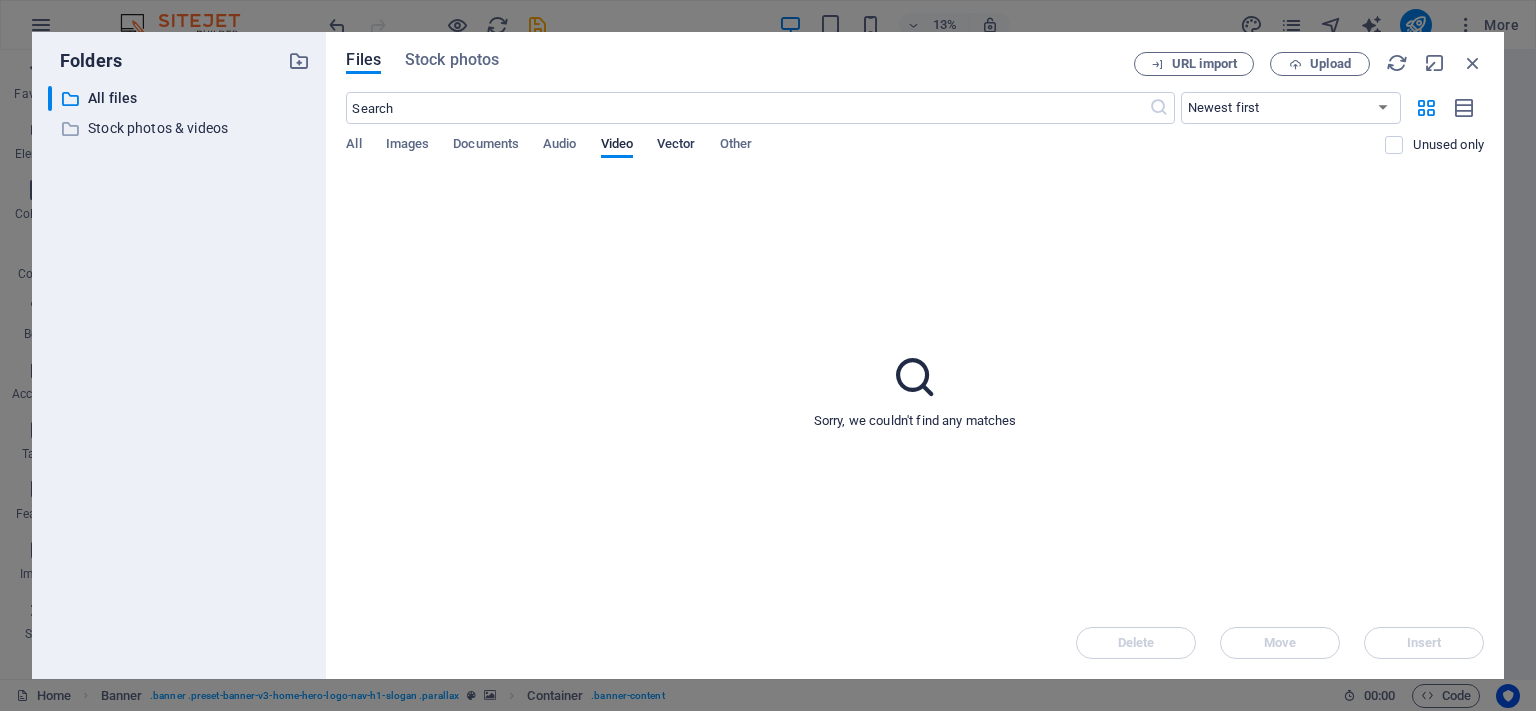 click on "Vector" at bounding box center (676, 146) 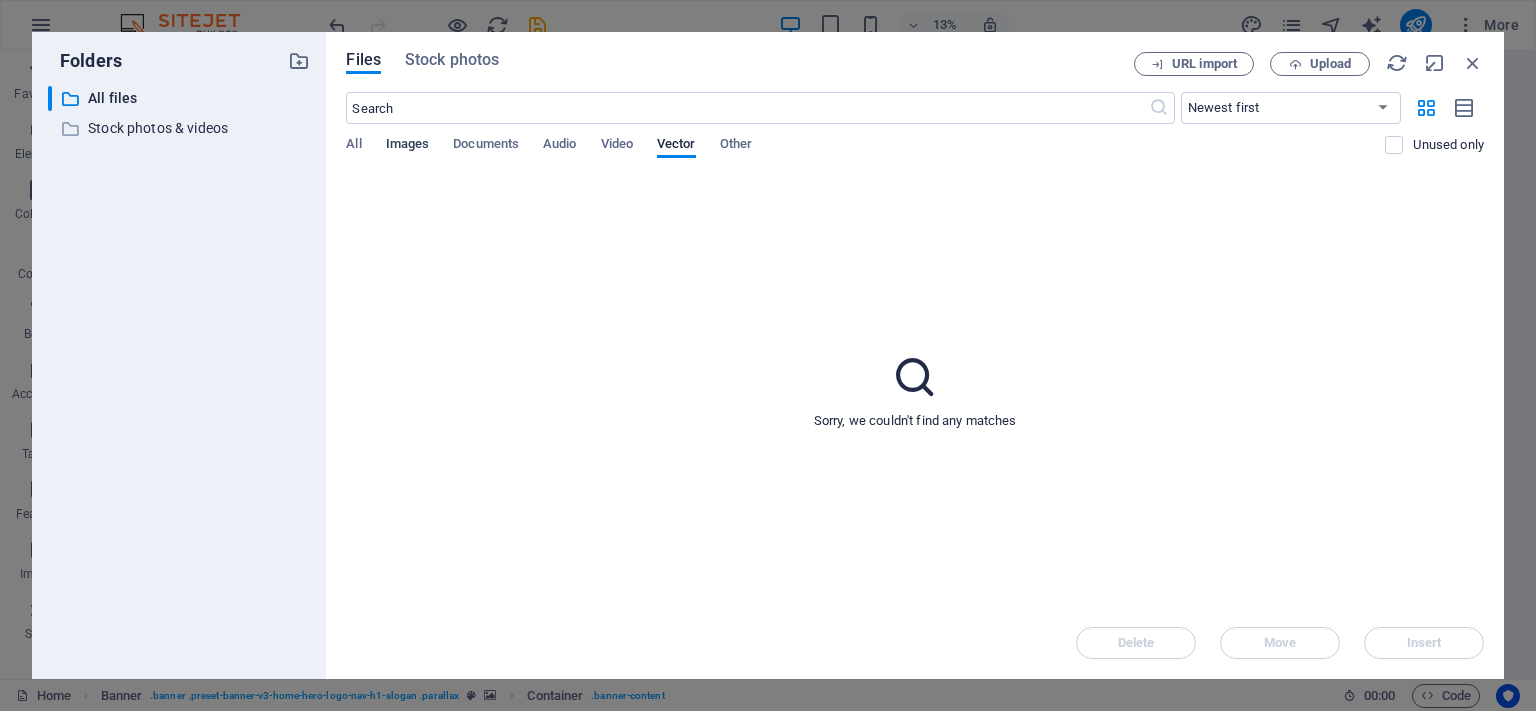 click on "Images" at bounding box center [408, 146] 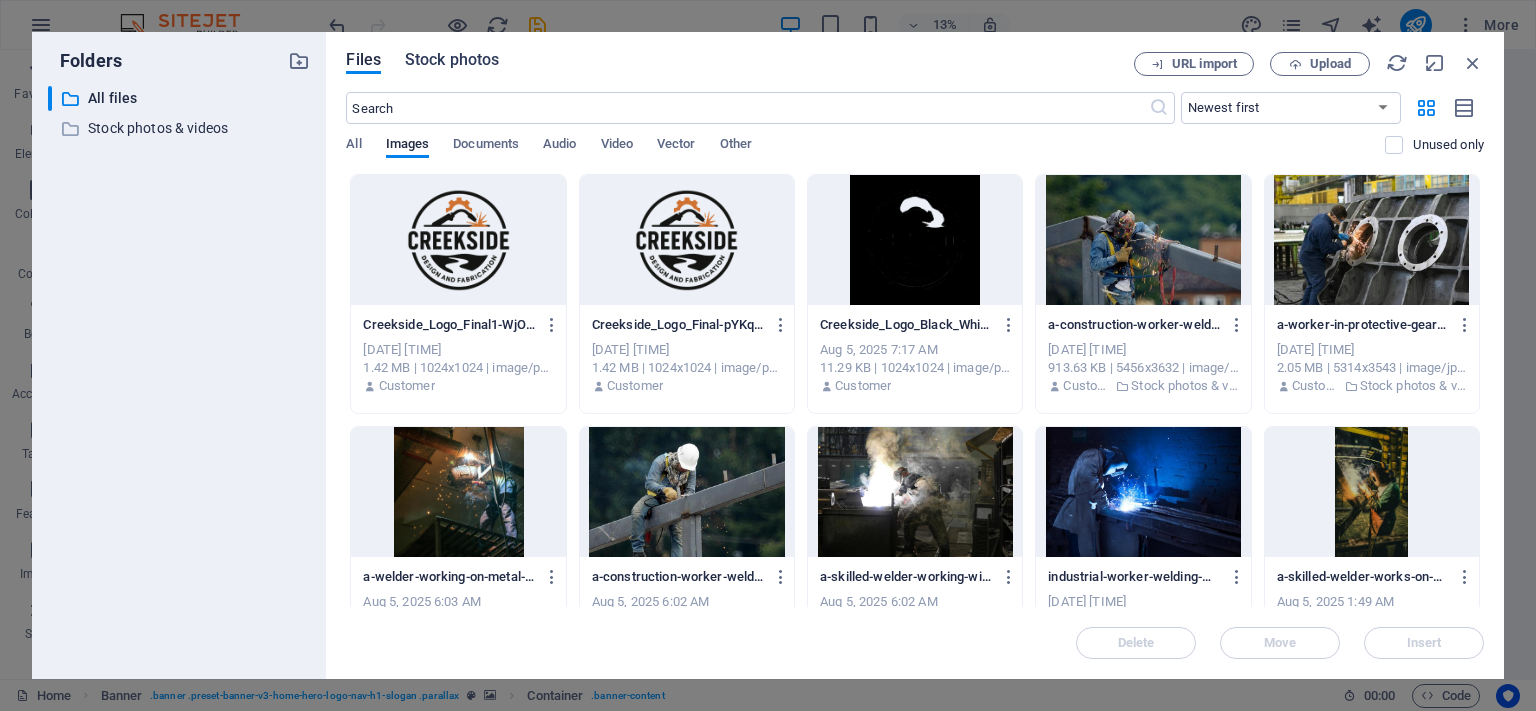 click on "Stock photos" at bounding box center (452, 60) 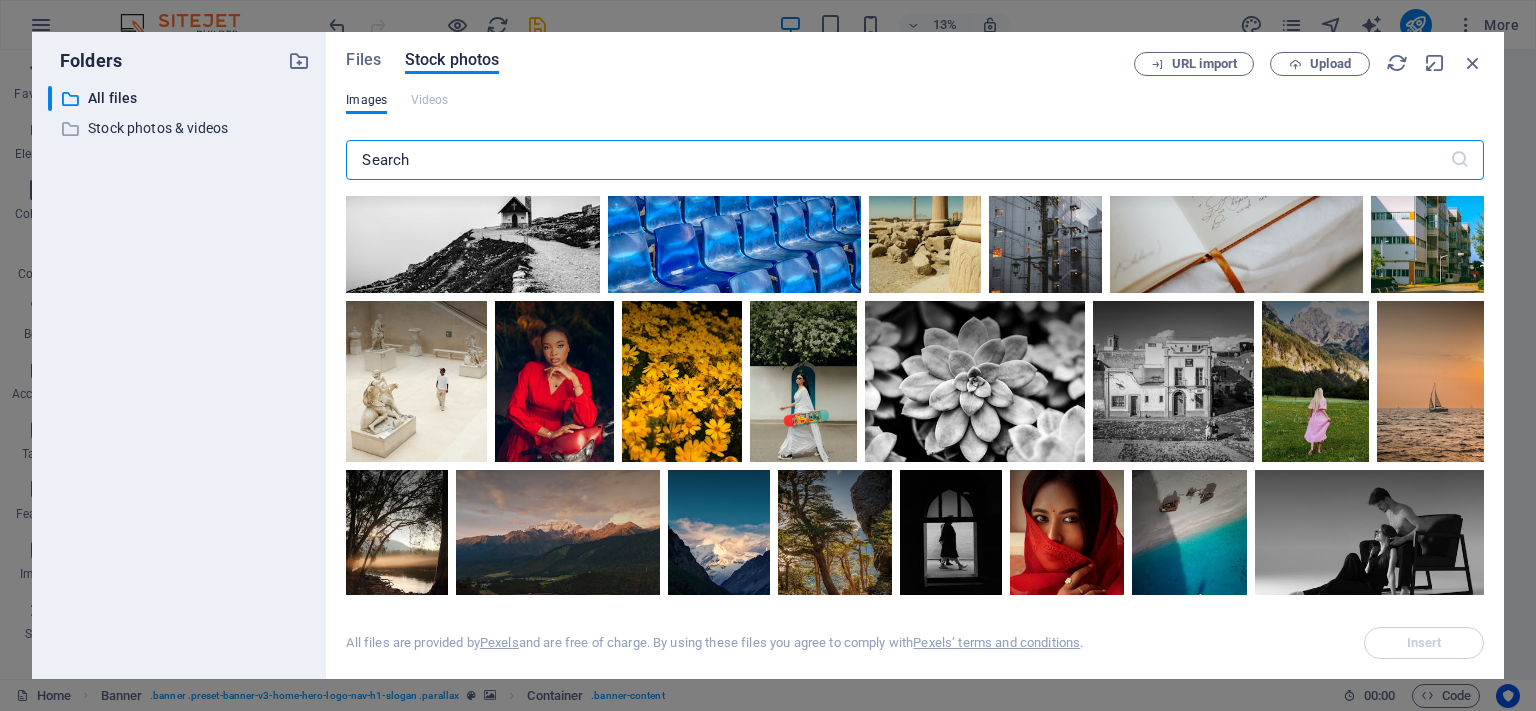 scroll, scrollTop: 1003, scrollLeft: 0, axis: vertical 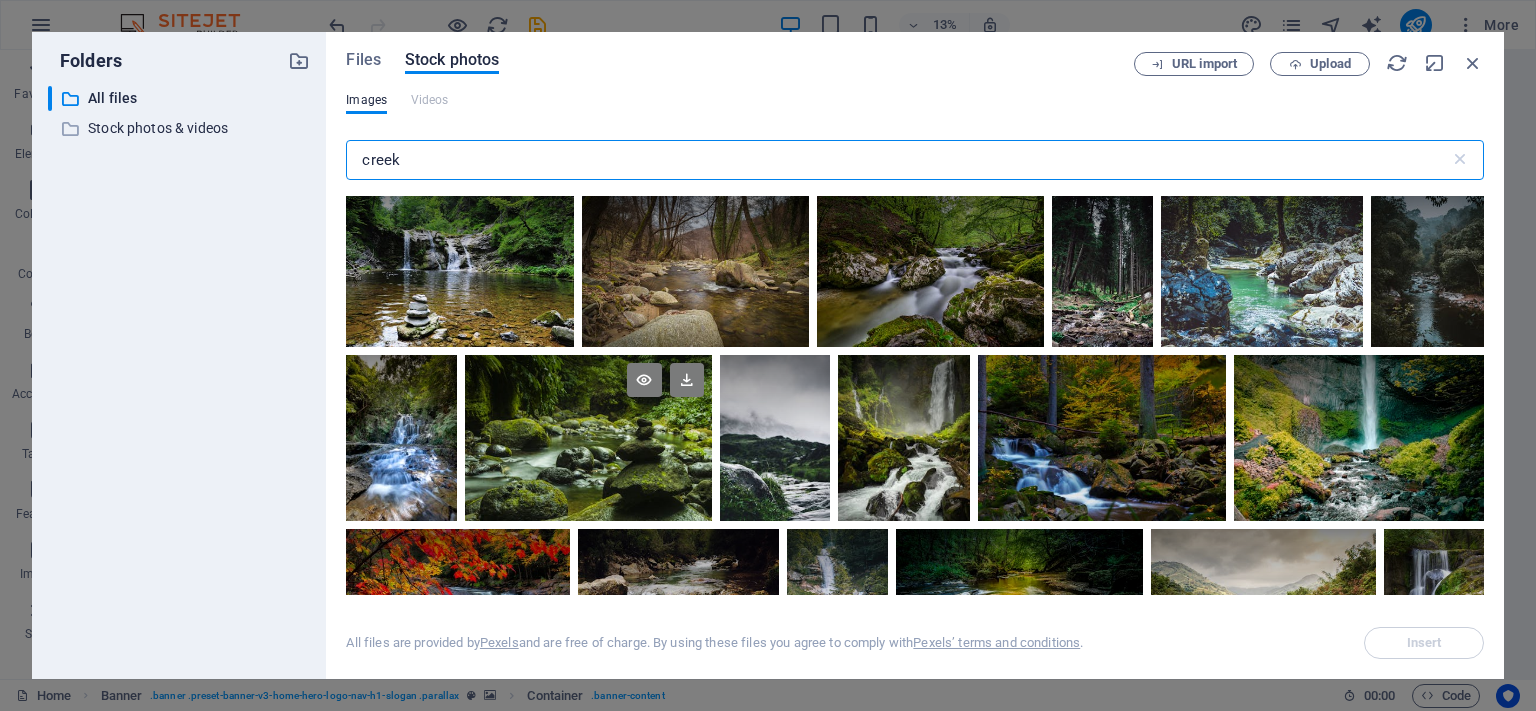 type on "creek" 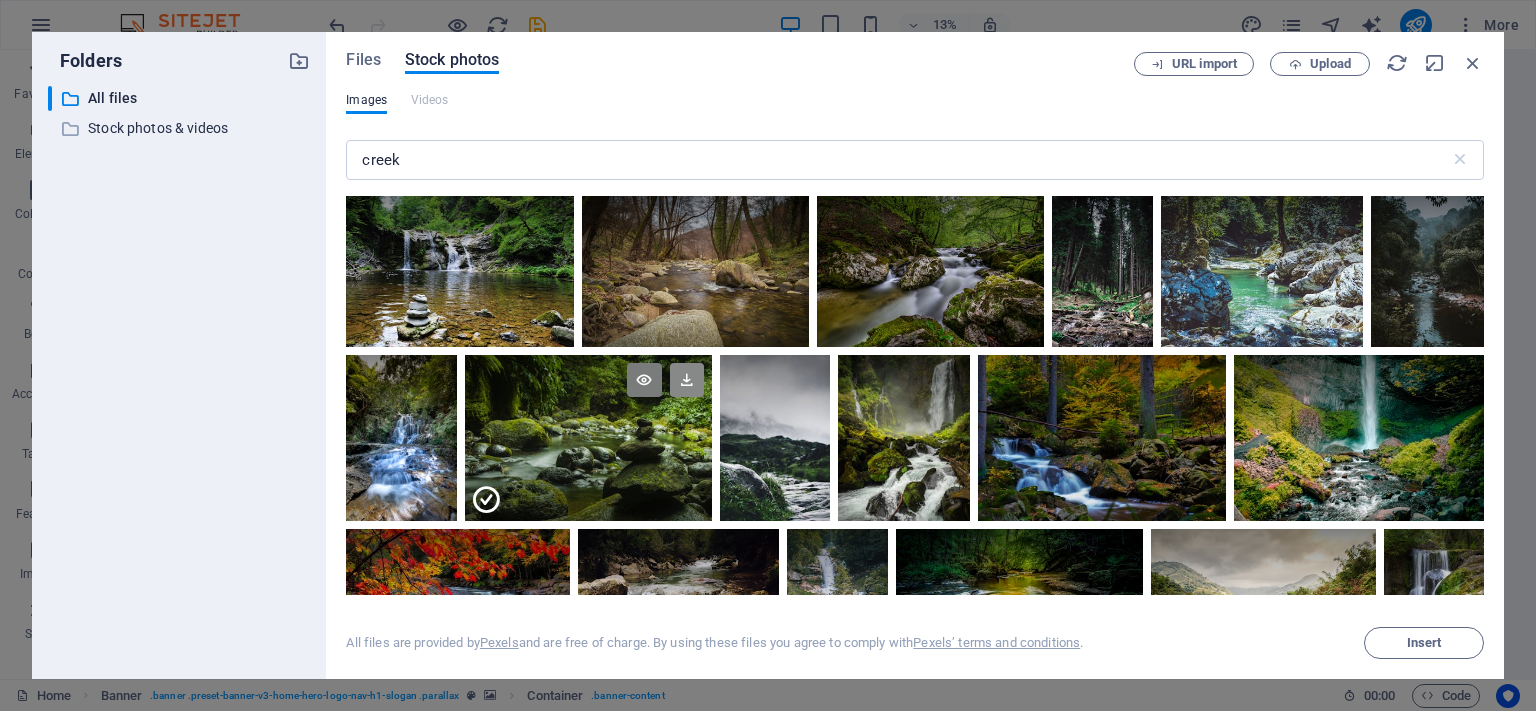 click at bounding box center (687, 380) 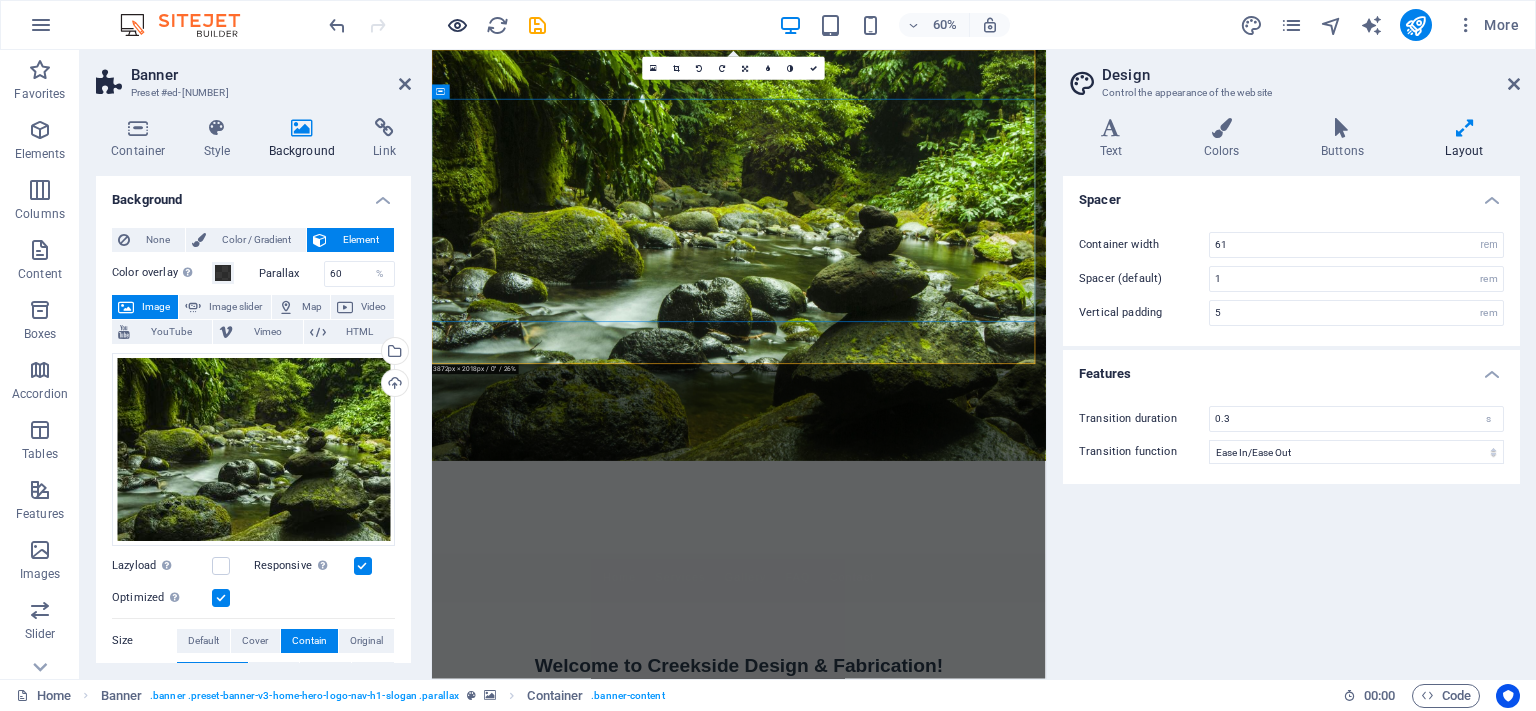 click at bounding box center [457, 25] 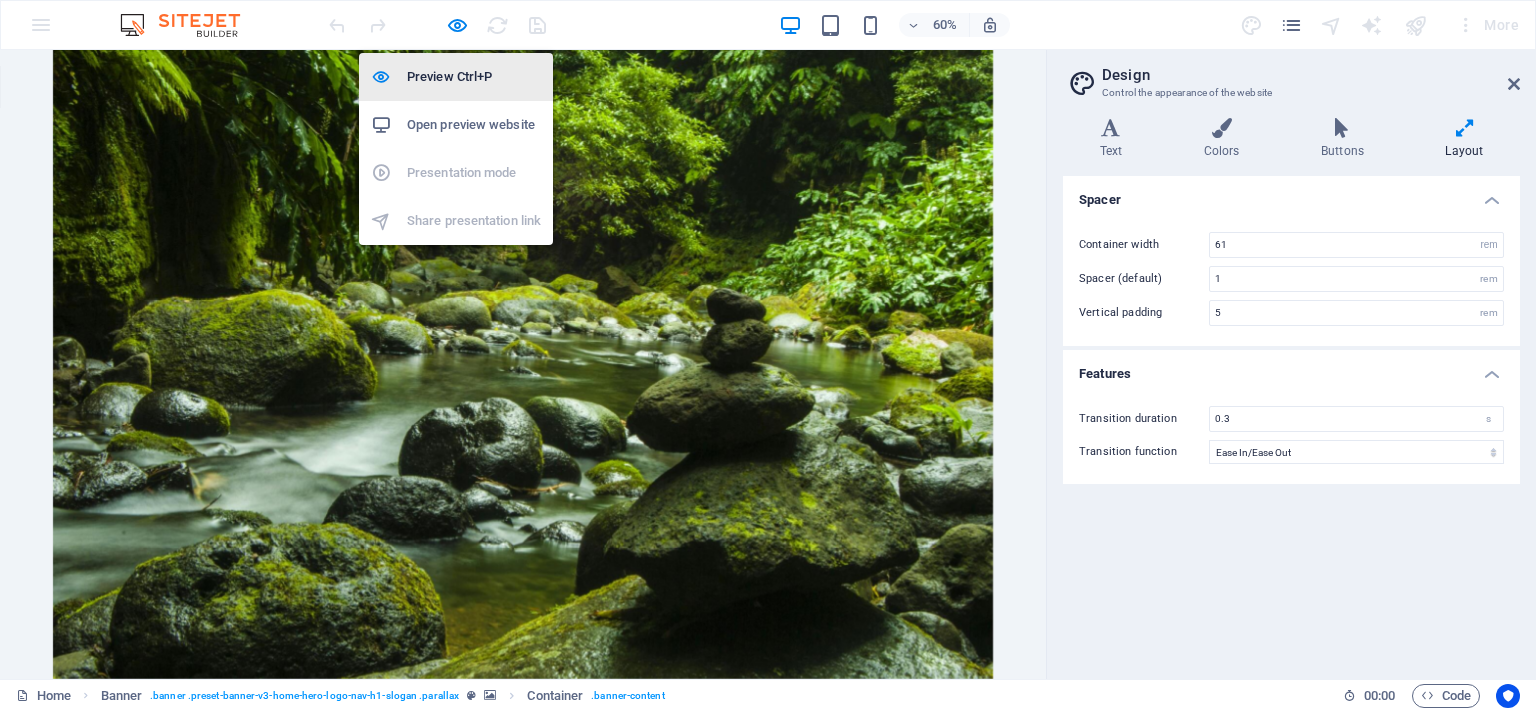 click on "Preview Ctrl+P" at bounding box center [474, 77] 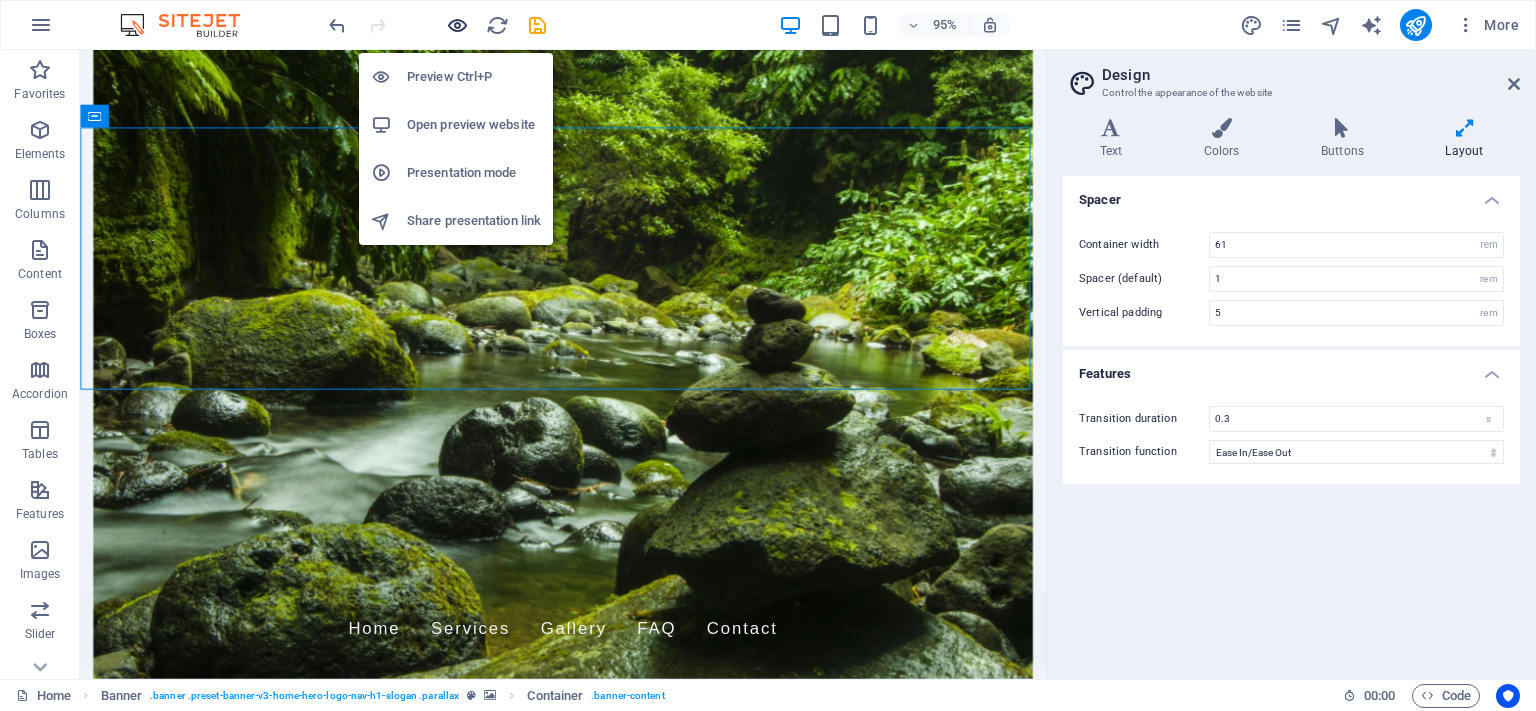 drag, startPoint x: 460, startPoint y: 32, endPoint x: 455, endPoint y: 54, distance: 22.561028 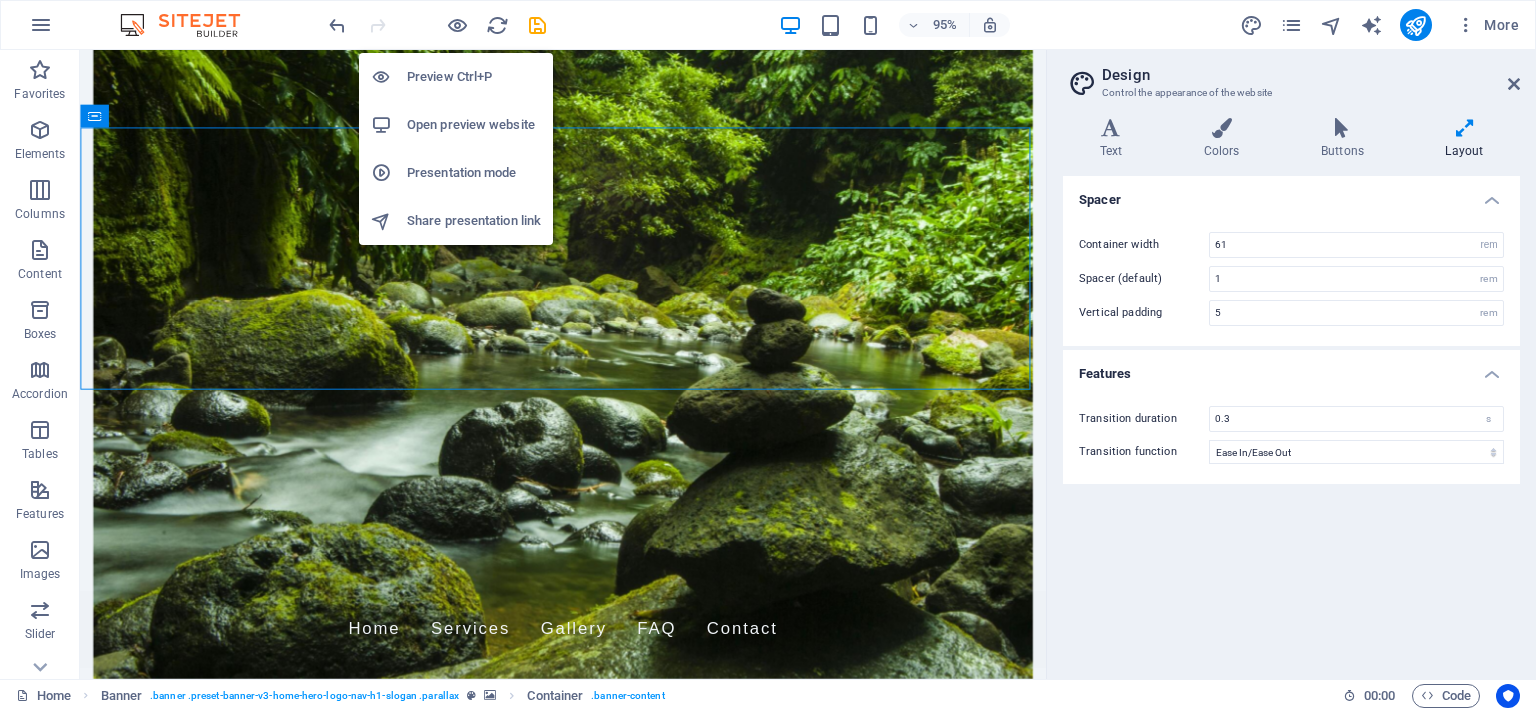 click at bounding box center (457, 25) 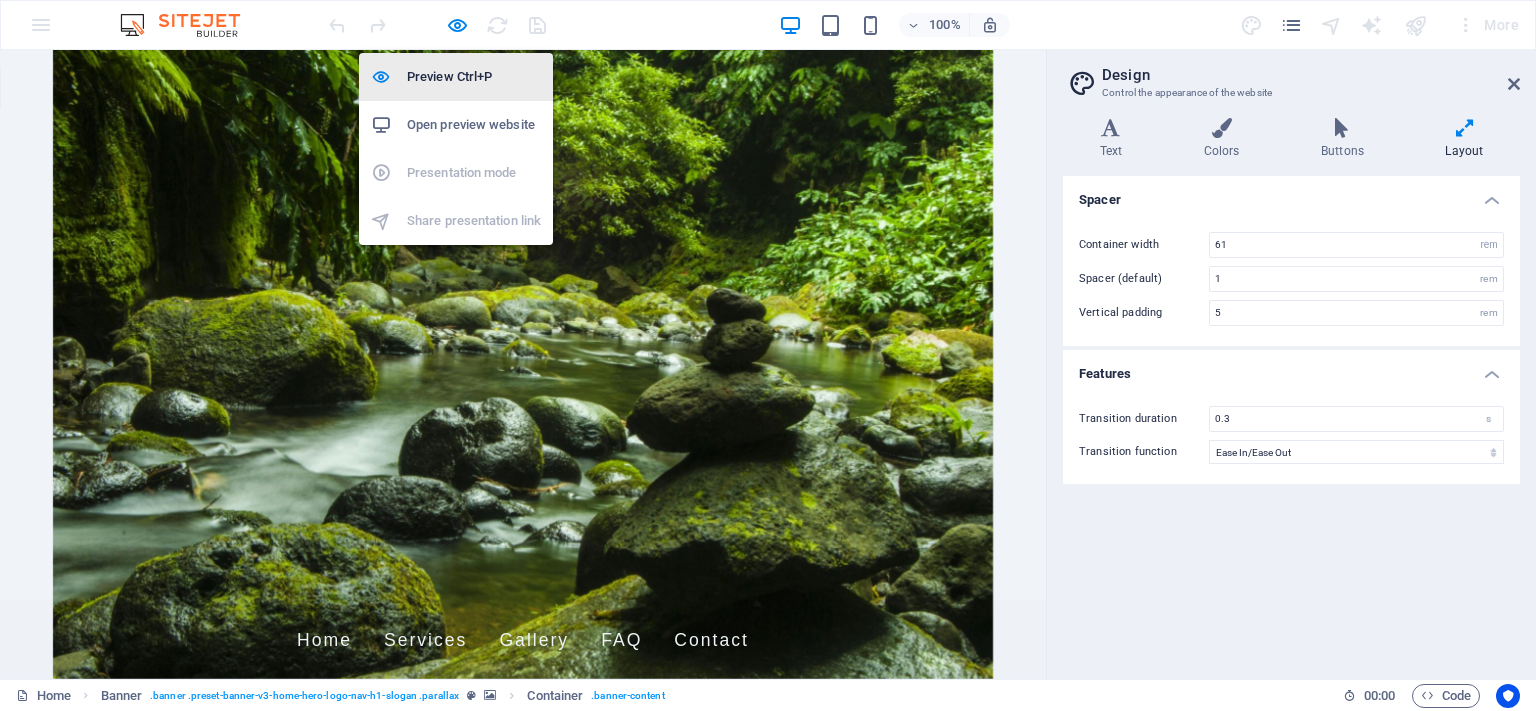 click on "Preview Ctrl+P" at bounding box center (474, 77) 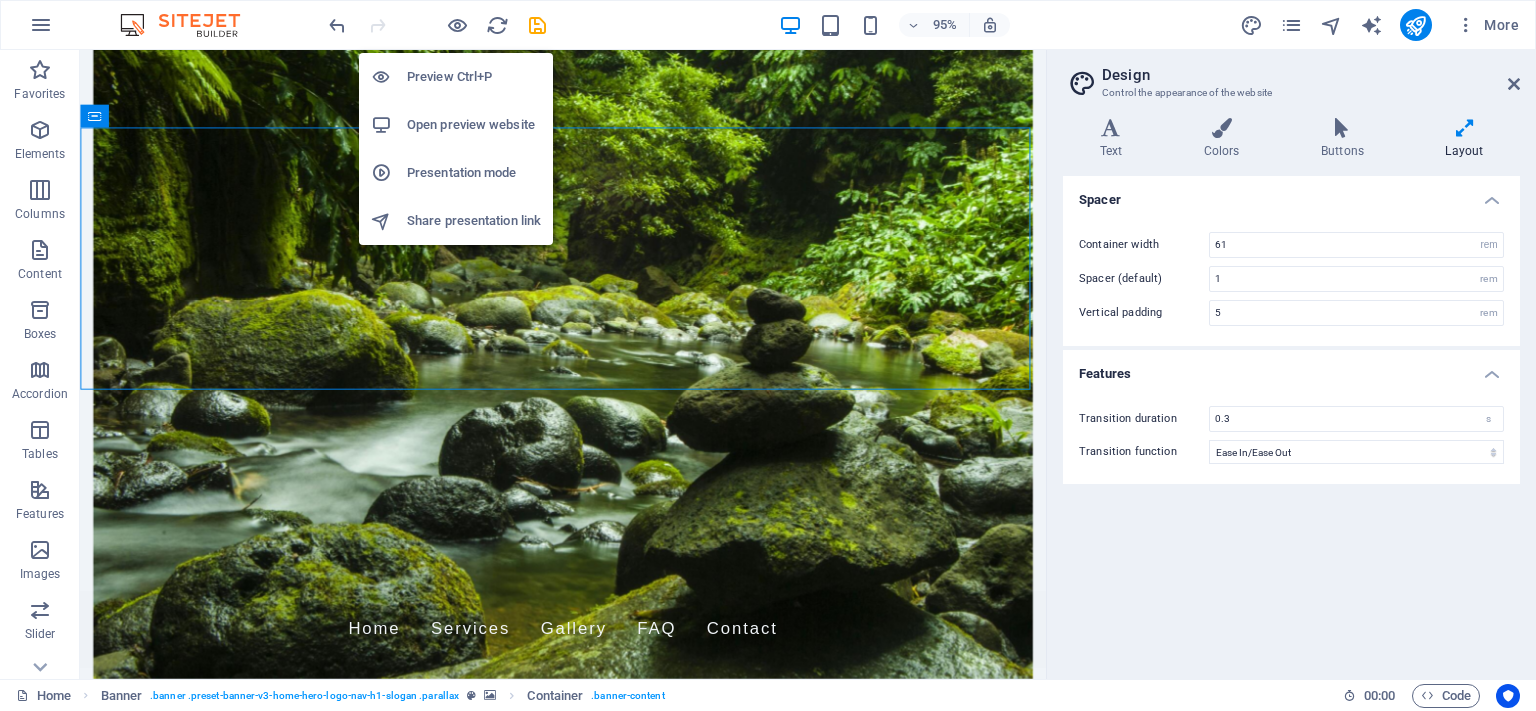 click on "Preview Ctrl+P" at bounding box center (474, 77) 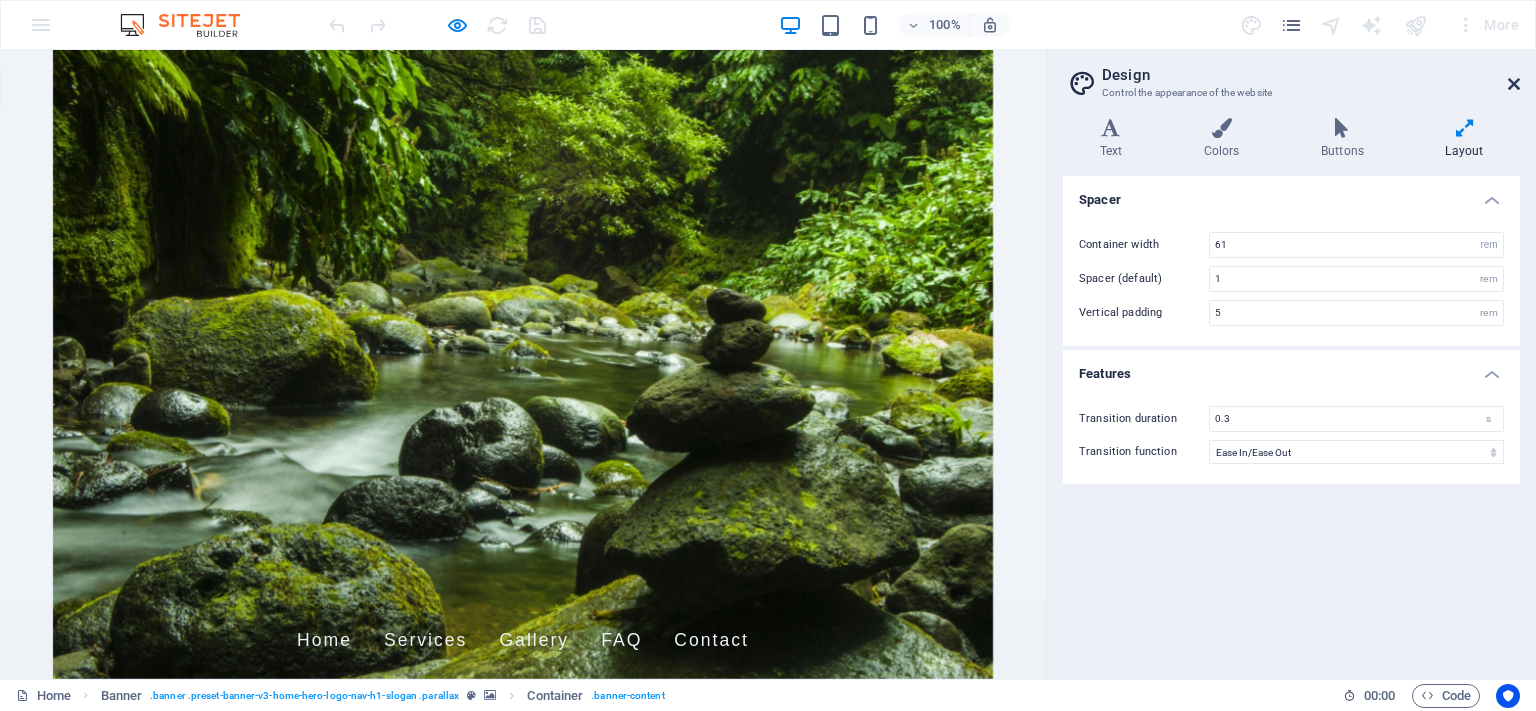 drag, startPoint x: 1510, startPoint y: 85, endPoint x: 1442, endPoint y: 212, distance: 144.05902 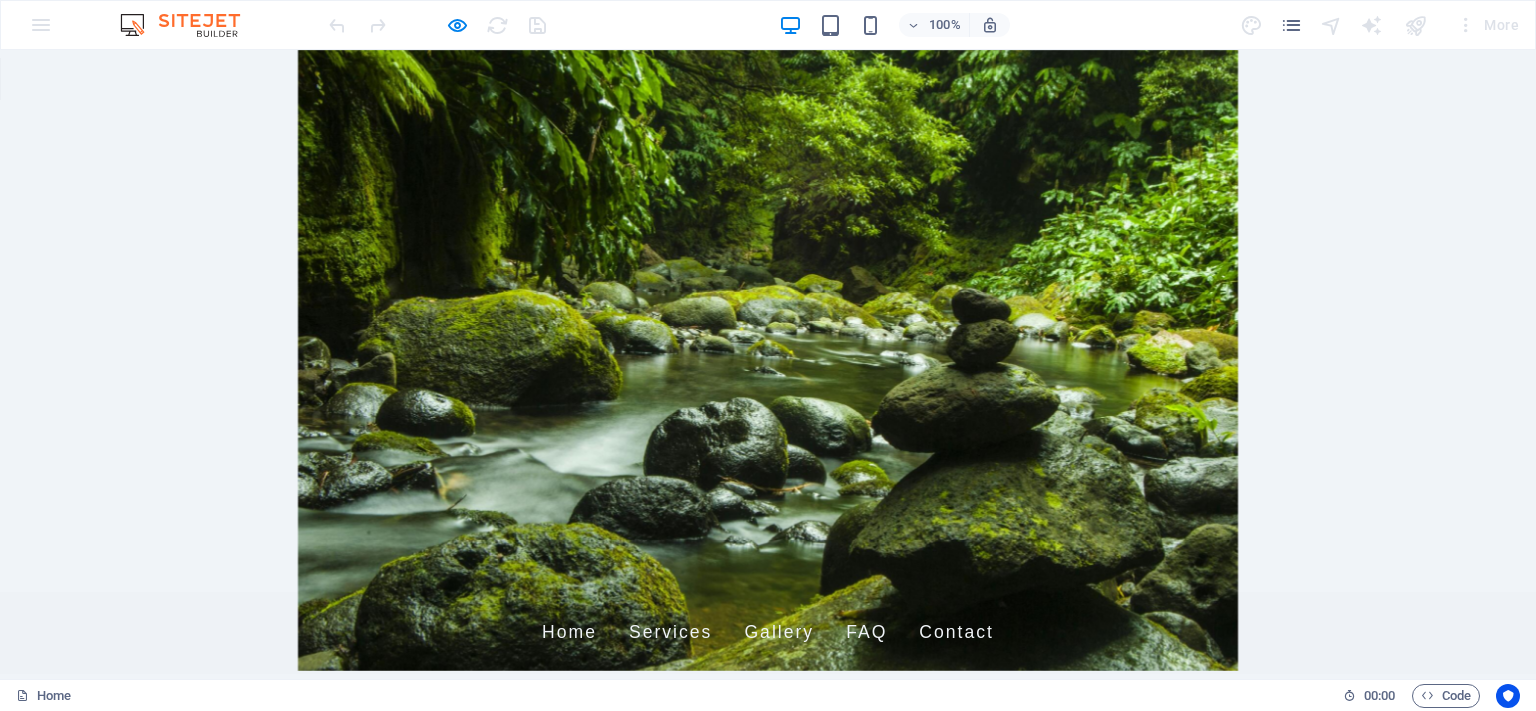 scroll, scrollTop: 0, scrollLeft: 0, axis: both 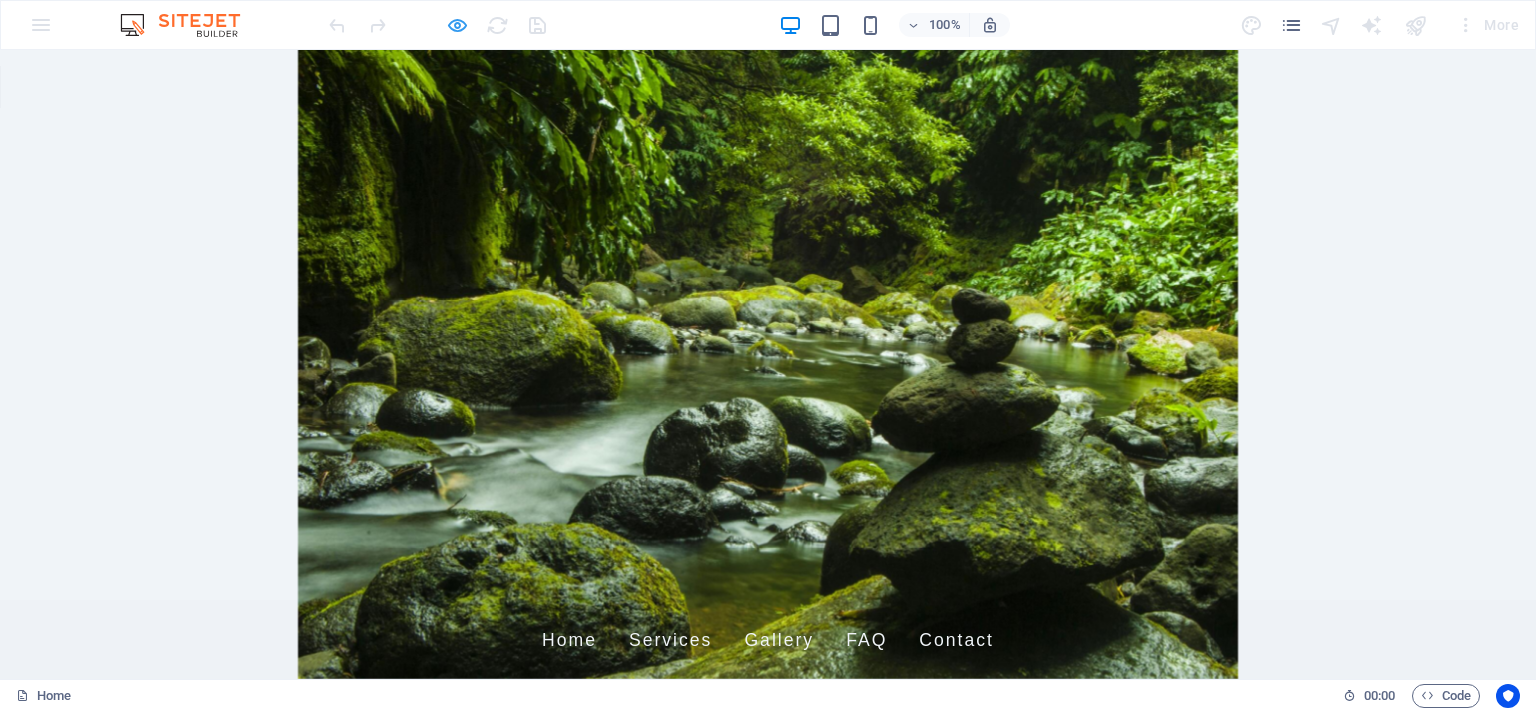 click at bounding box center (457, 25) 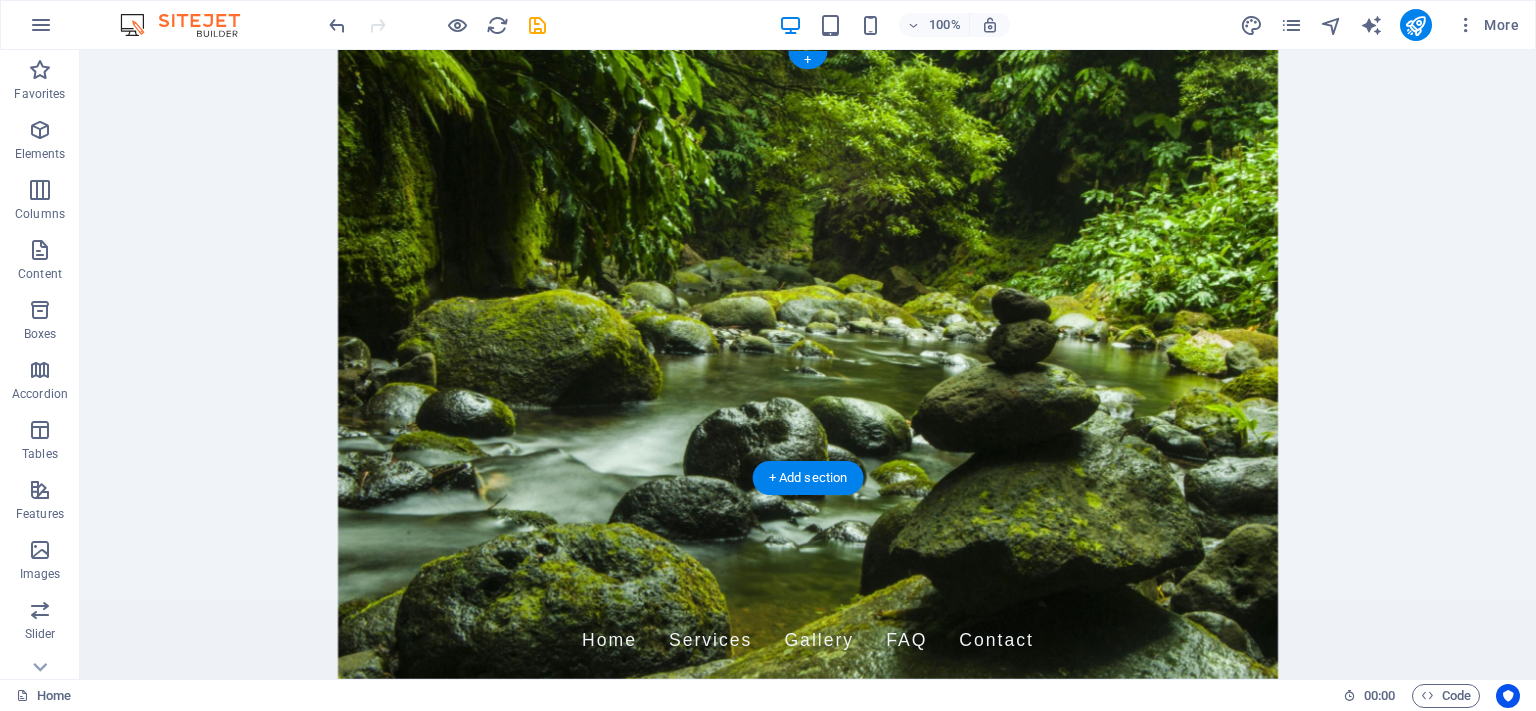click at bounding box center (808, 364) 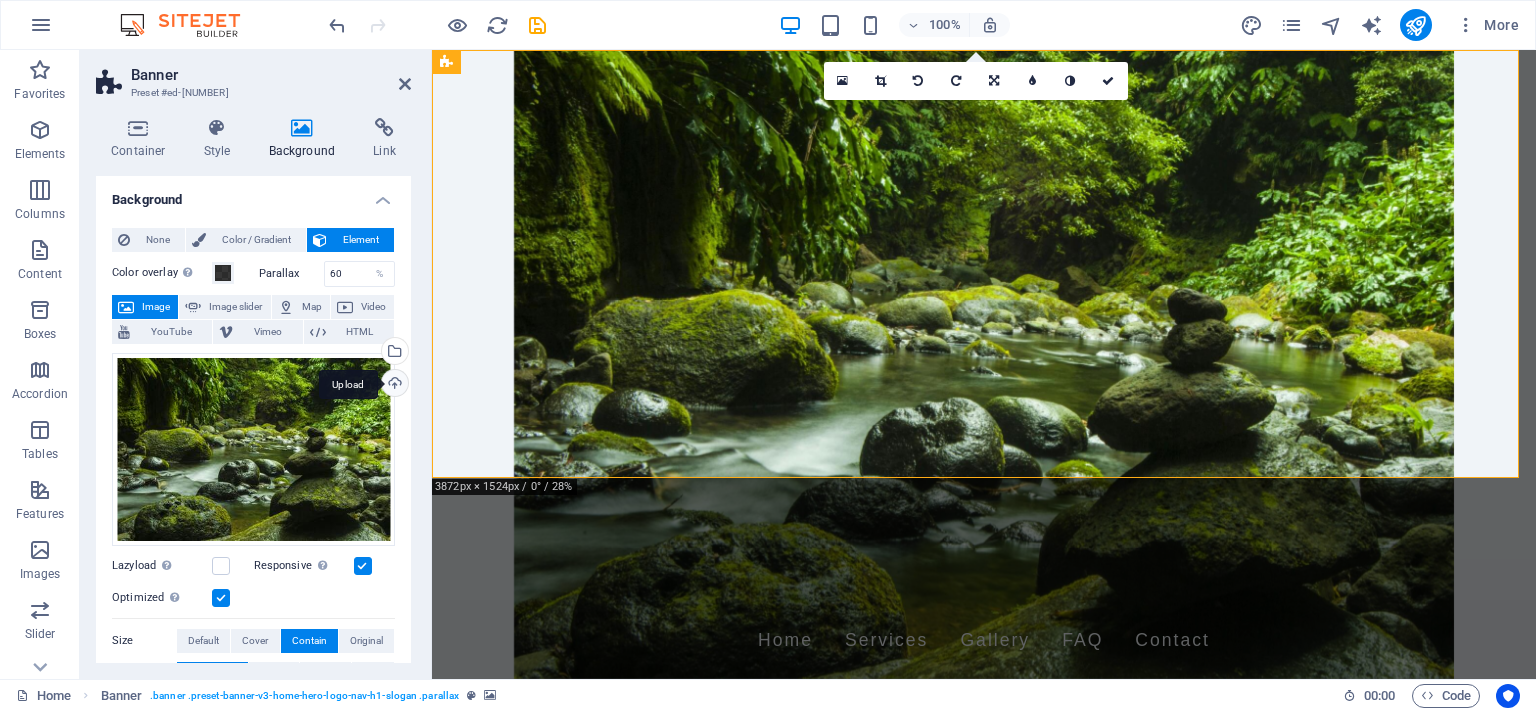 click on "Upload" at bounding box center [393, 385] 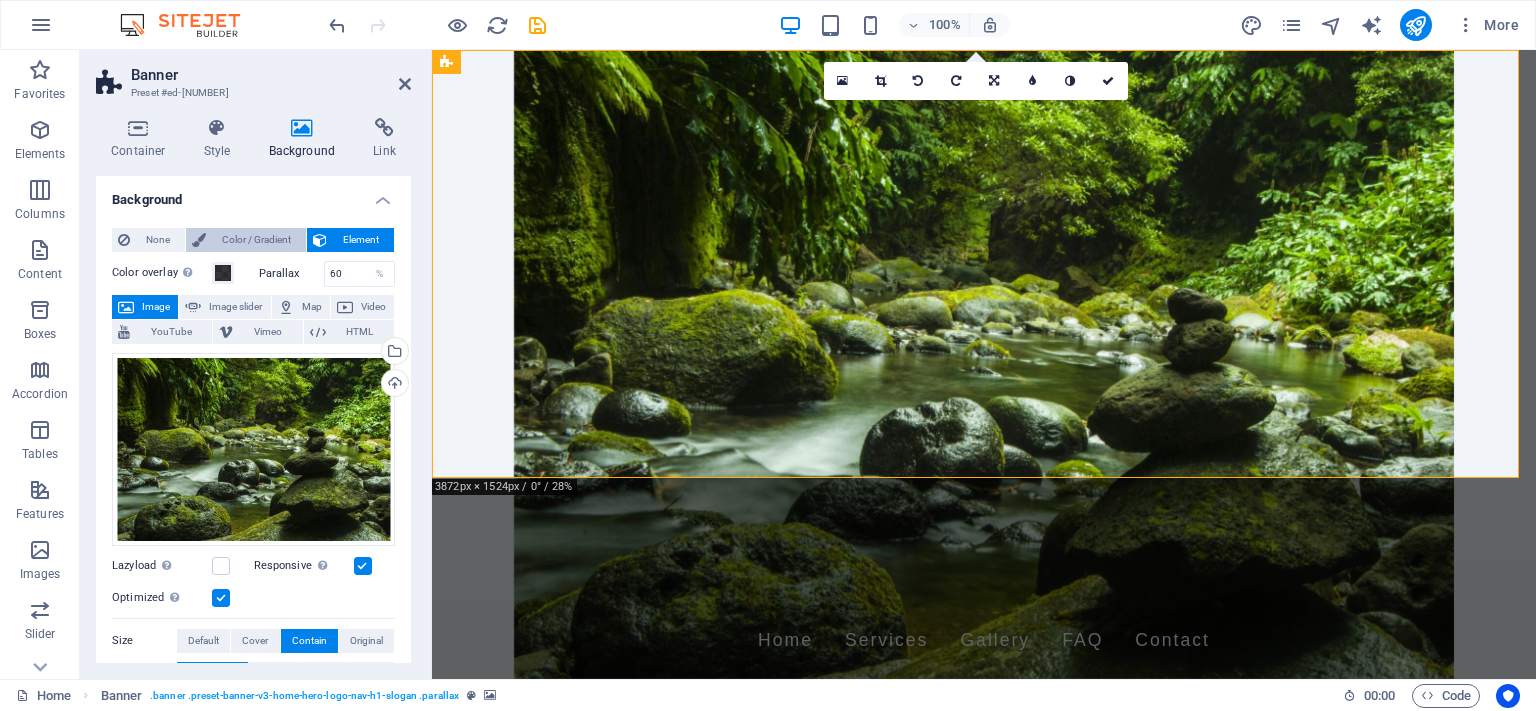 click on "Color / Gradient" at bounding box center [256, 240] 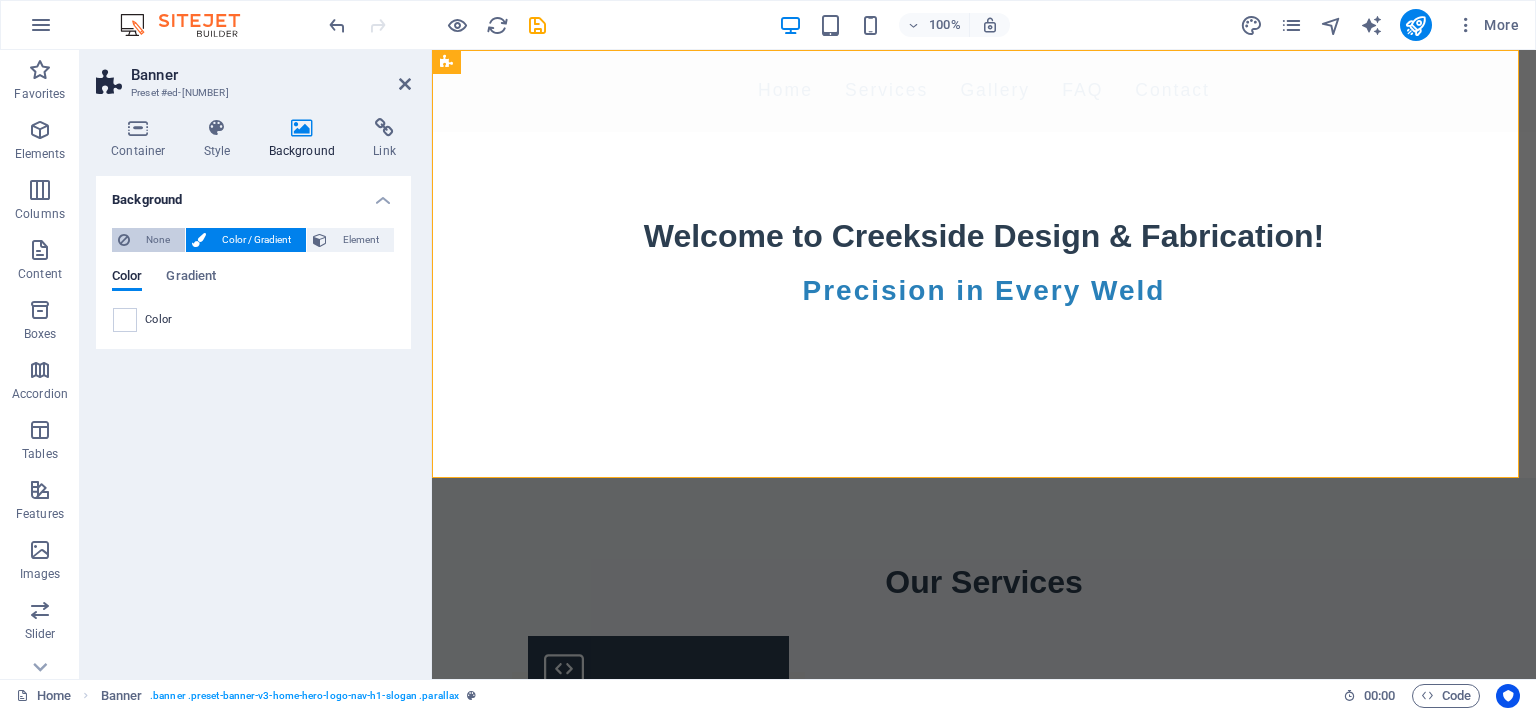 click on "None" at bounding box center (157, 240) 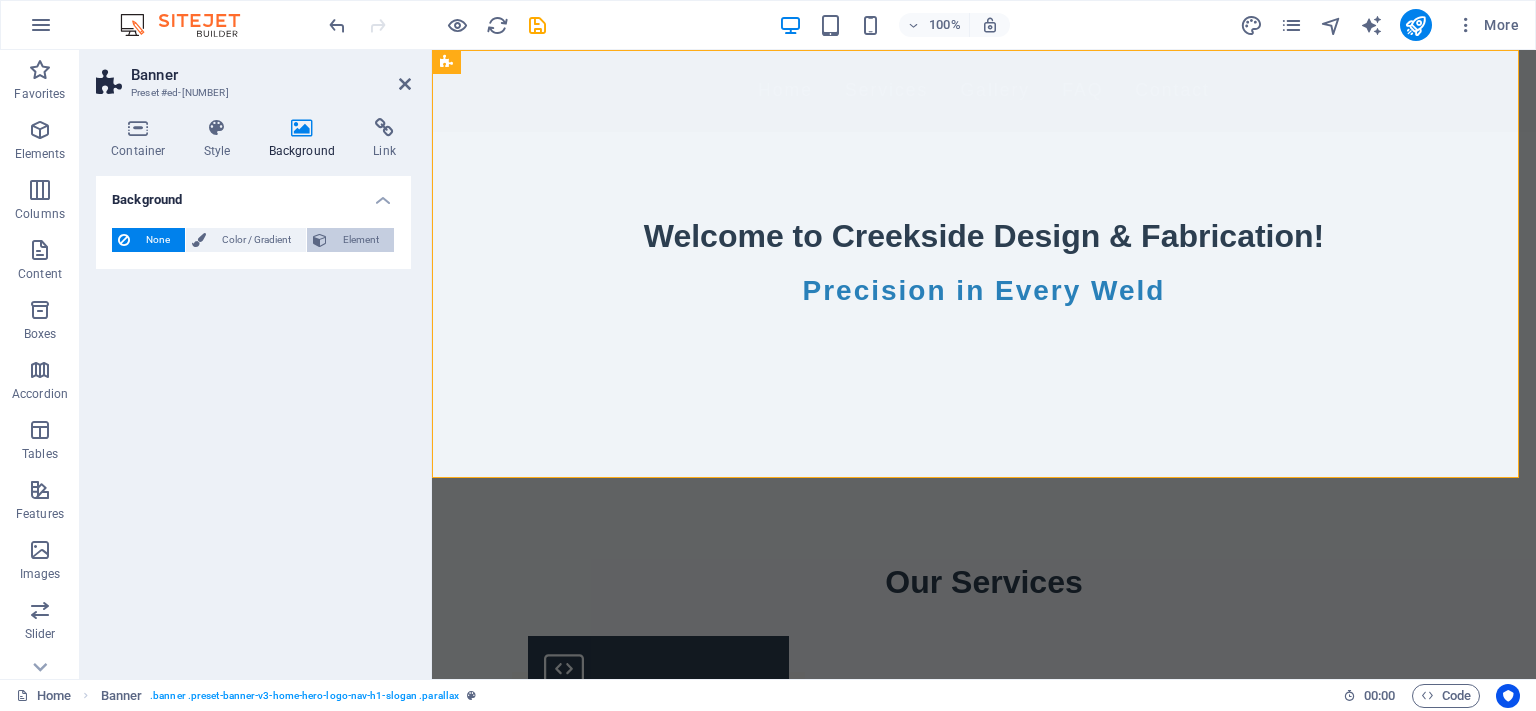 click on "Element" at bounding box center [360, 240] 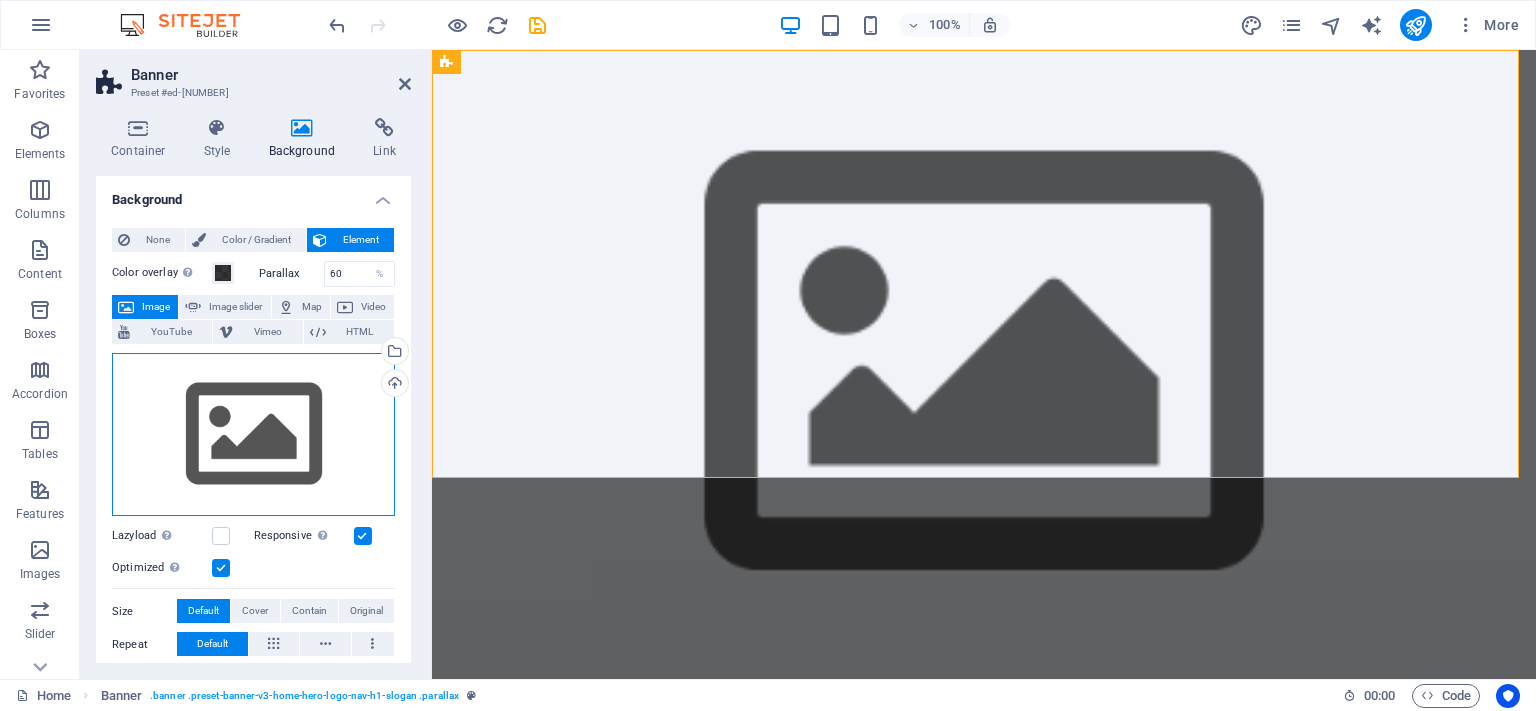 click on "Drag files here, click to choose files or select files from Files or our free stock photos & videos" at bounding box center (253, 435) 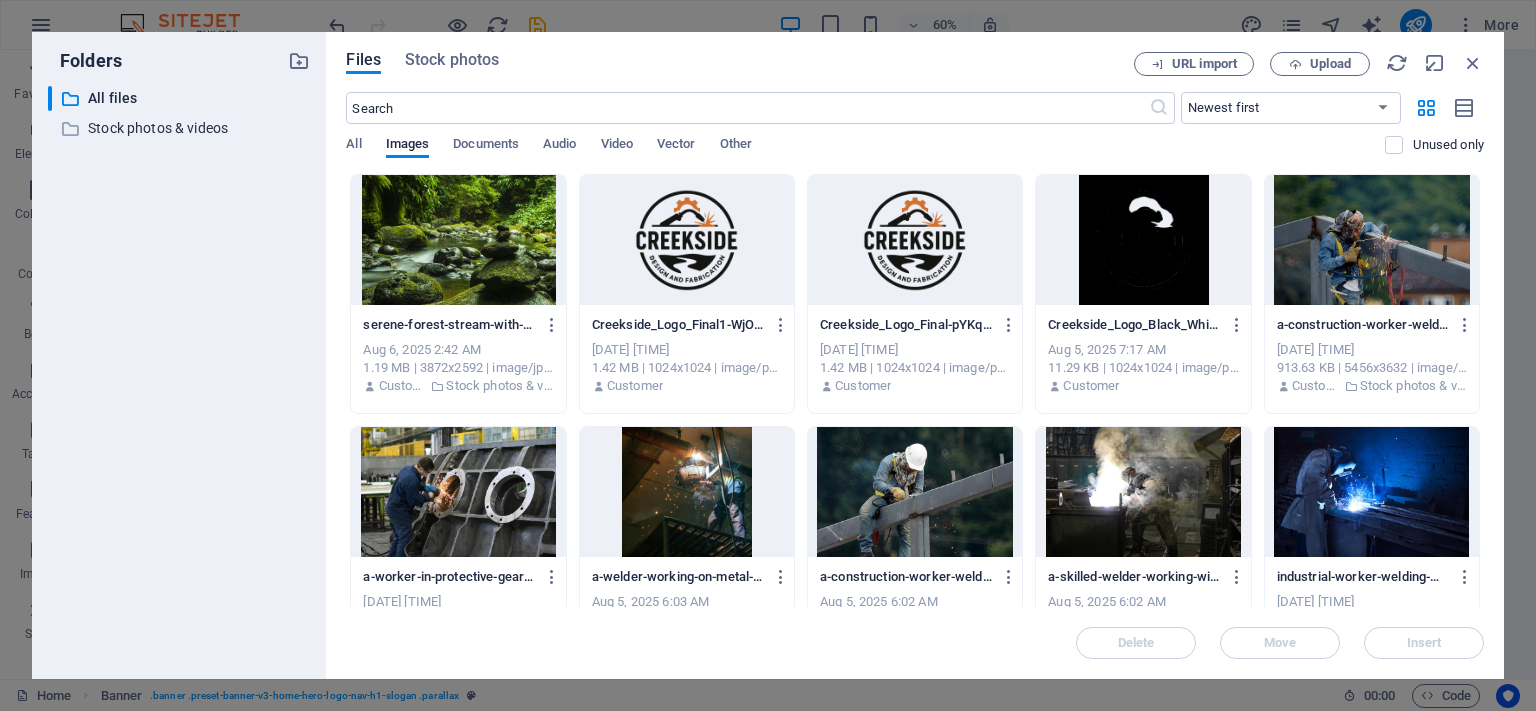 click at bounding box center [915, 240] 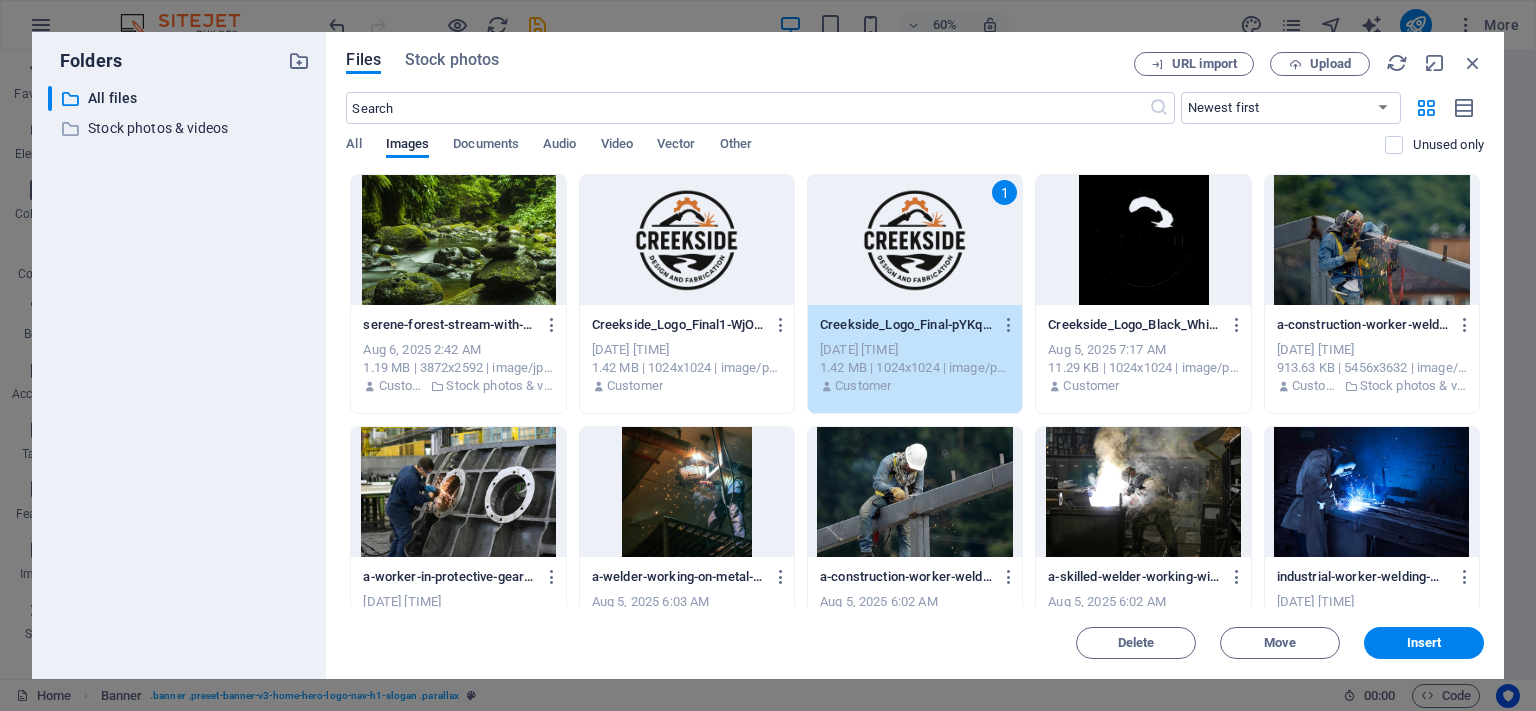 click at bounding box center [687, 240] 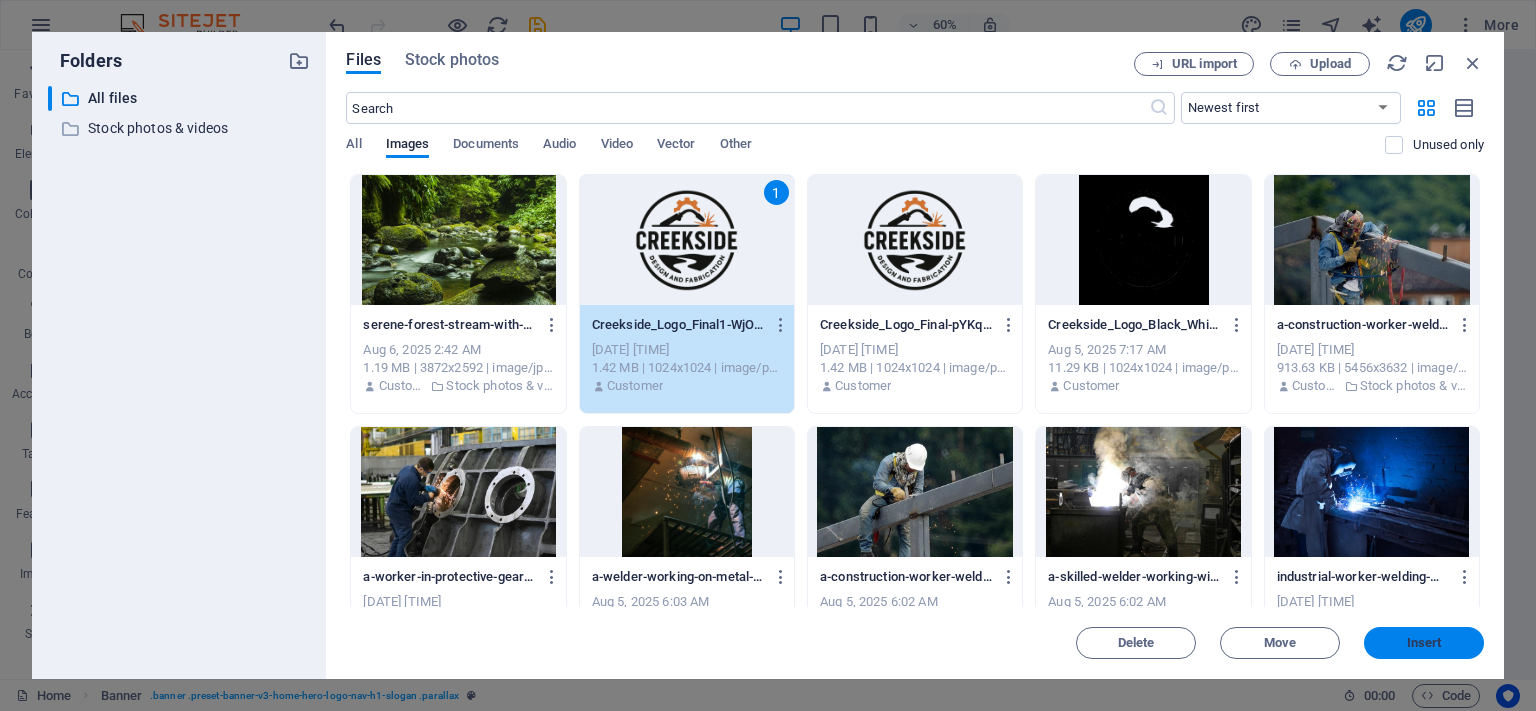 click on "Insert" at bounding box center [1424, 643] 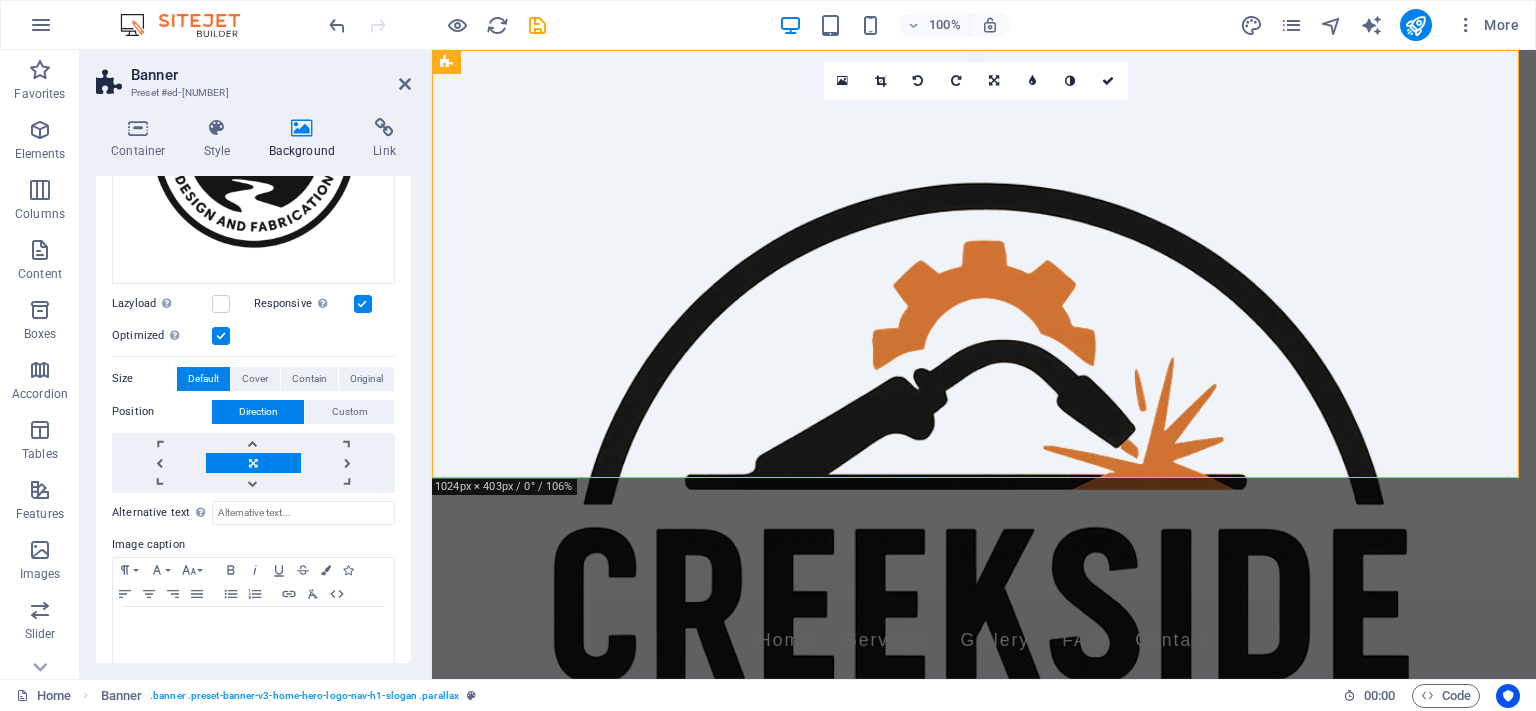 scroll, scrollTop: 356, scrollLeft: 0, axis: vertical 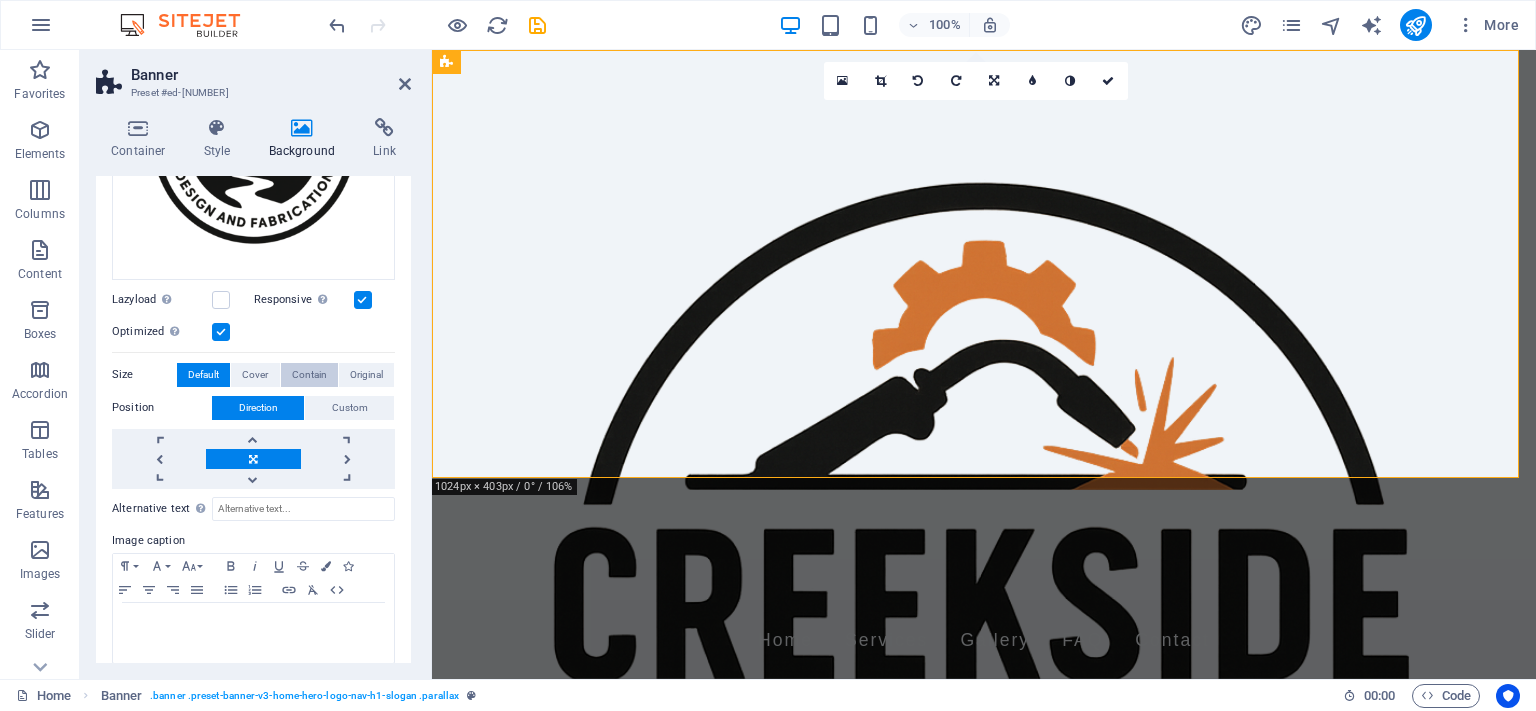 click on "Contain" at bounding box center (309, 375) 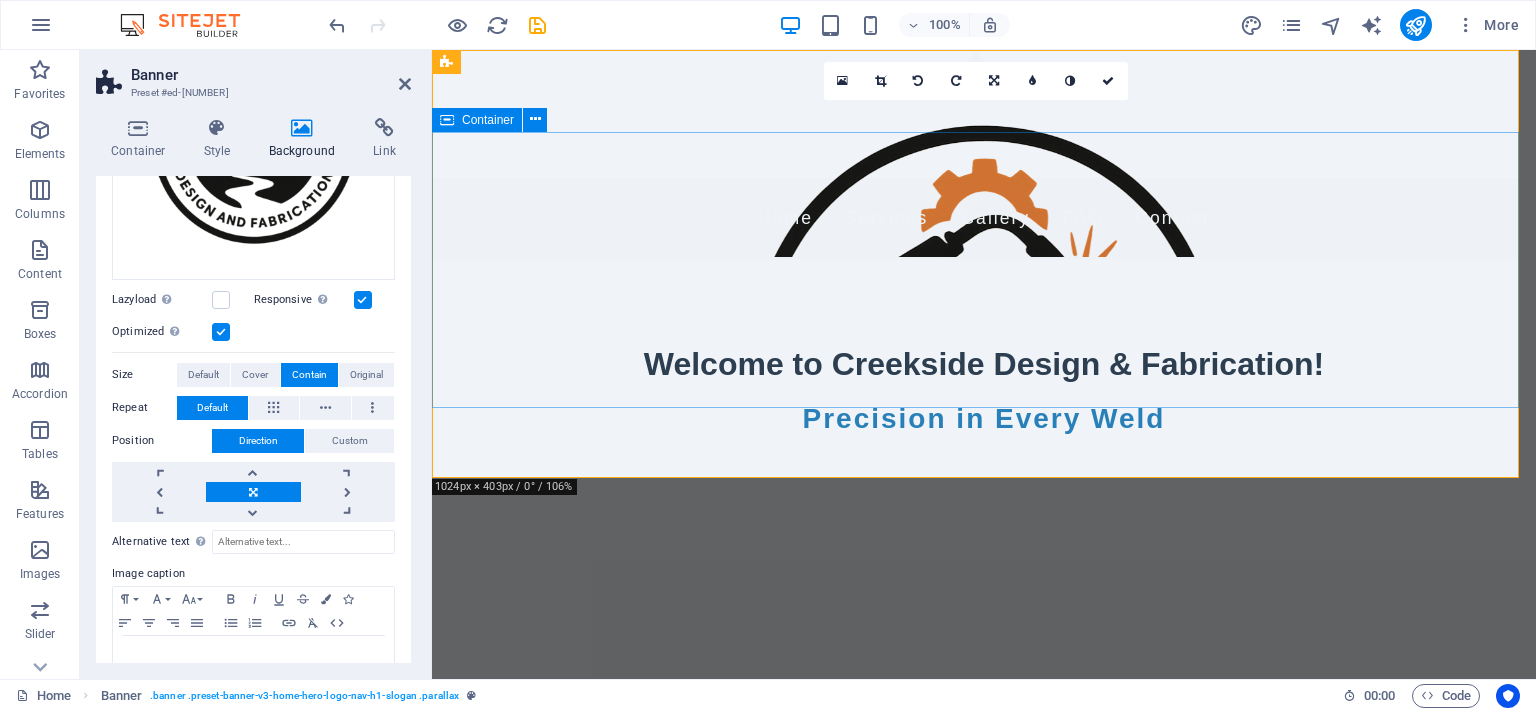scroll, scrollTop: 0, scrollLeft: 0, axis: both 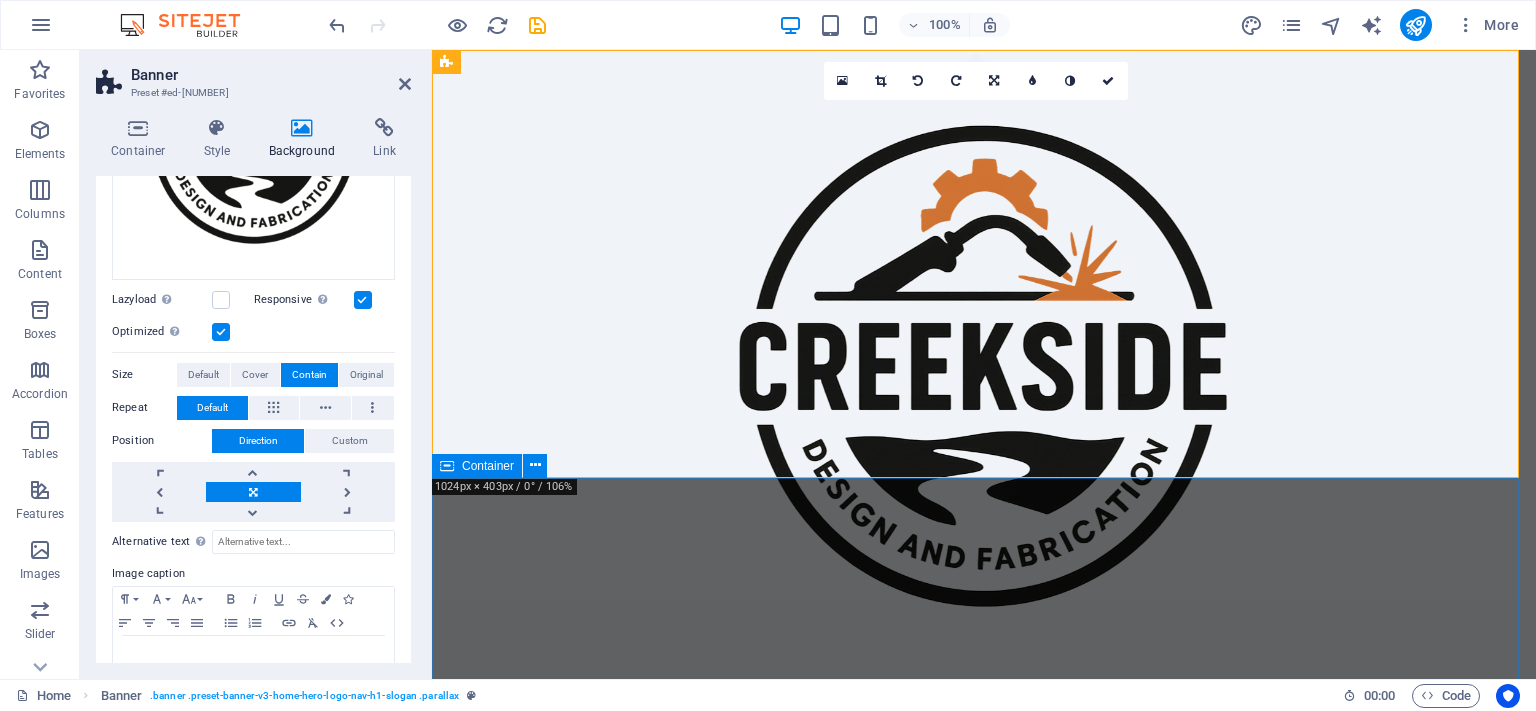 click on "Container" at bounding box center [477, 466] 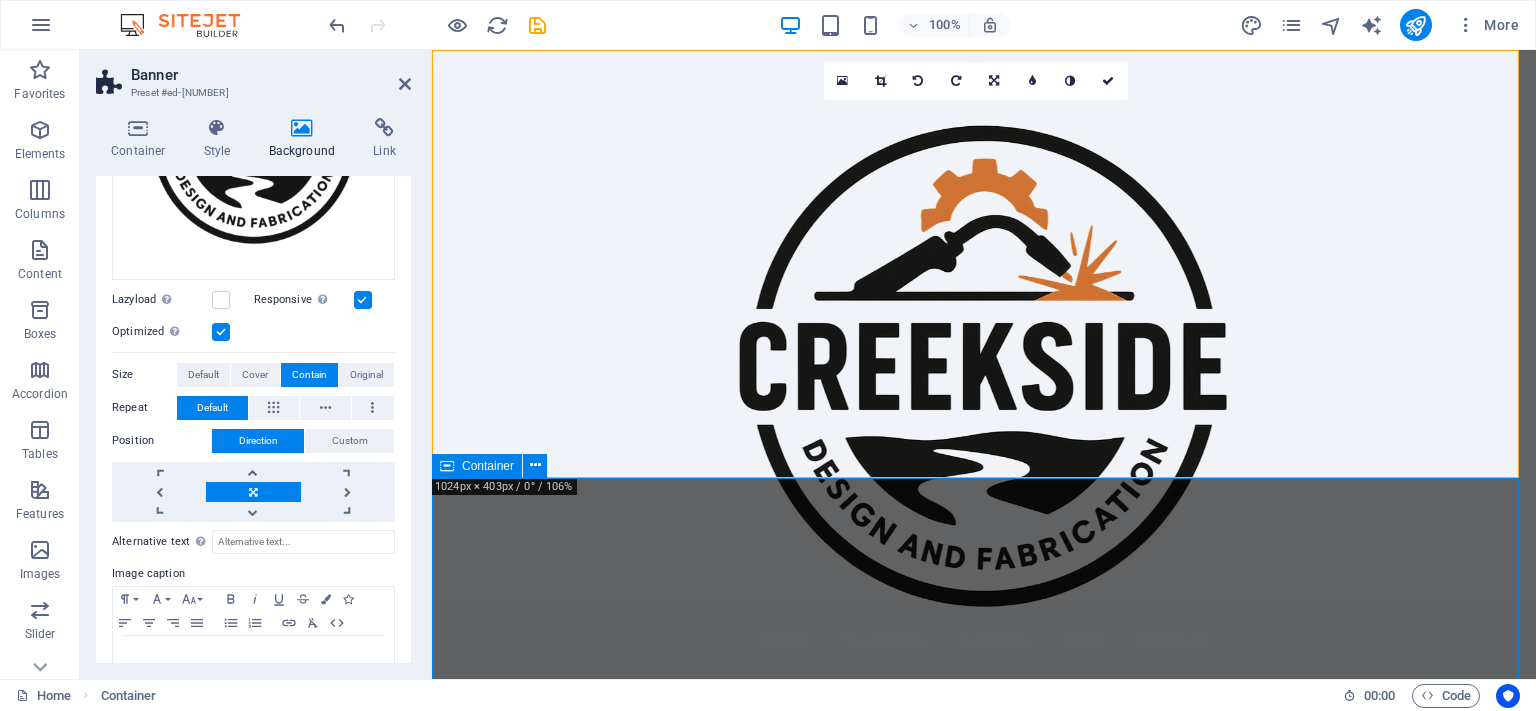 click at bounding box center (984, 364) 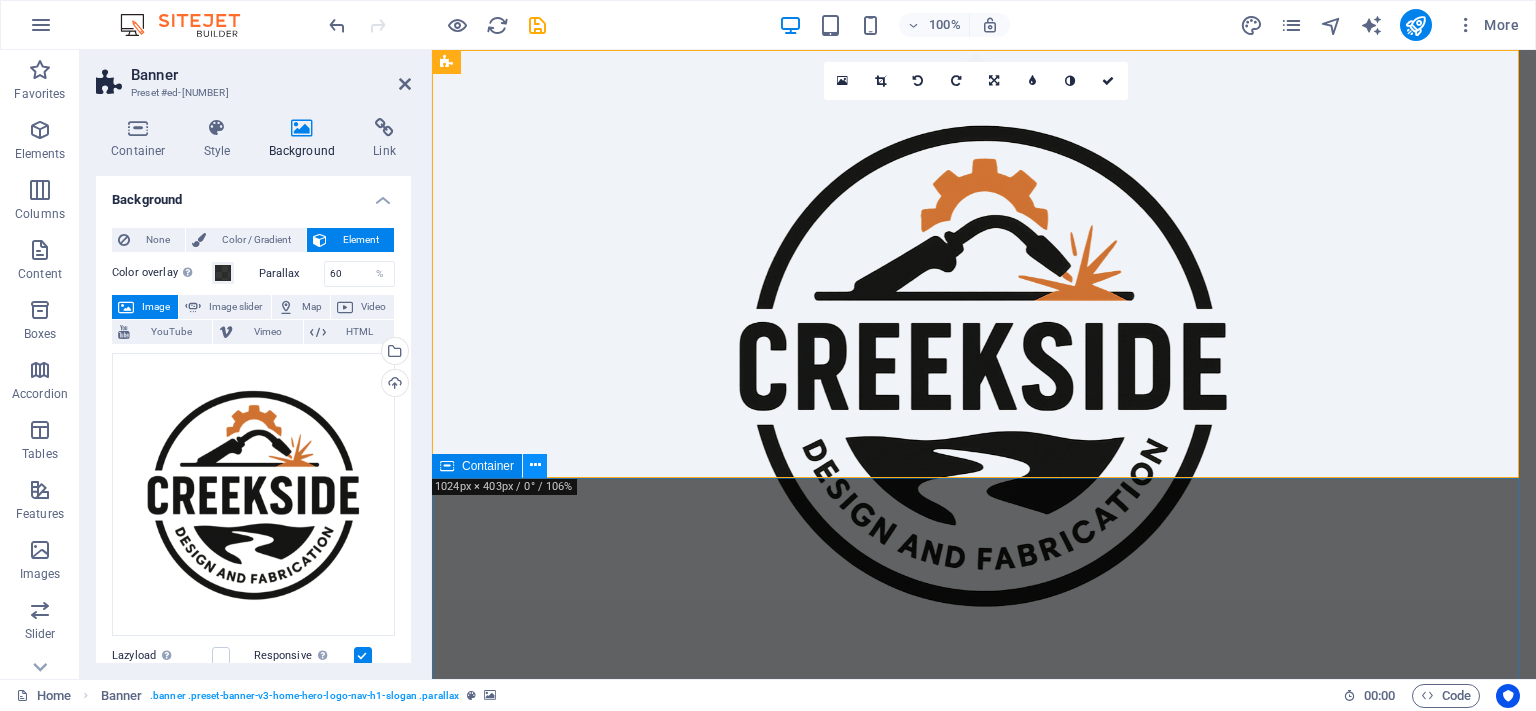 click at bounding box center [535, 466] 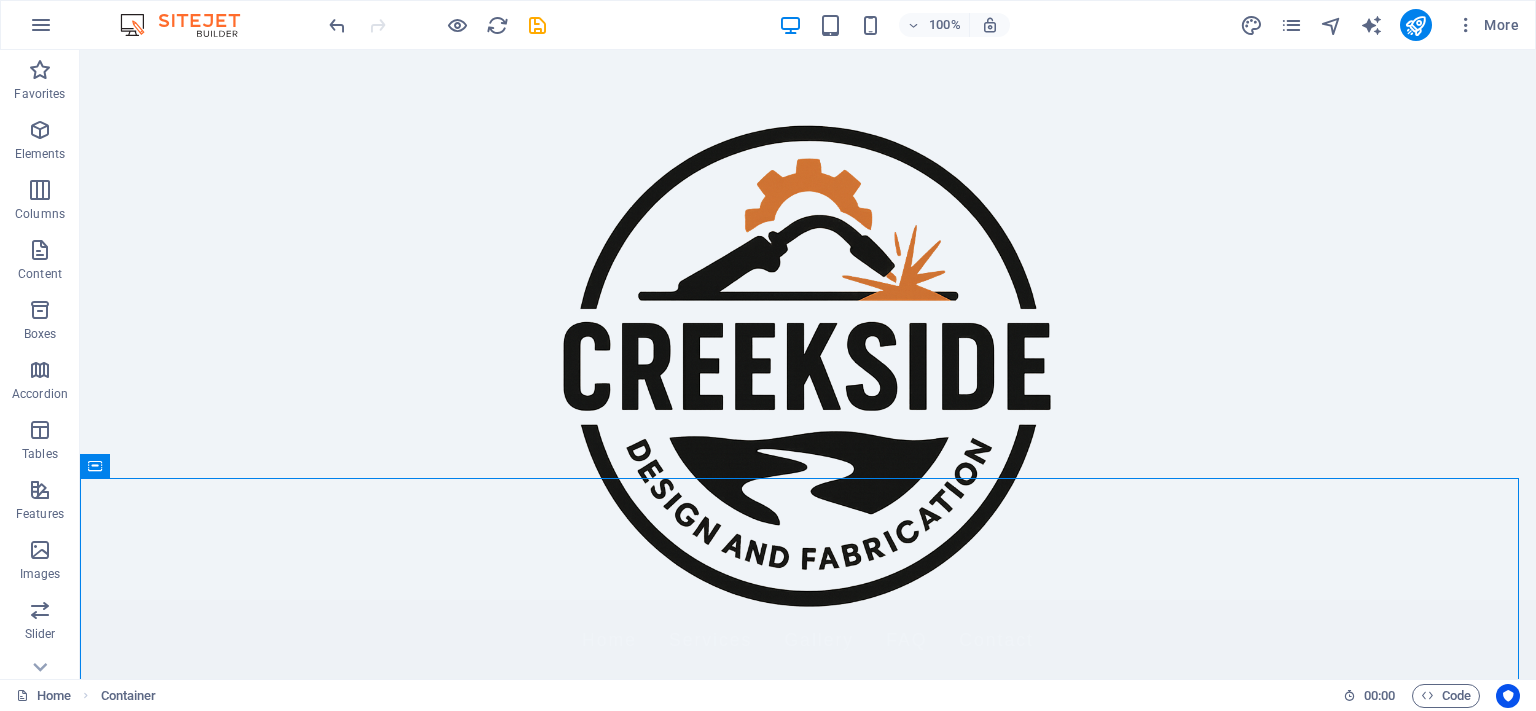 click at bounding box center (808, 364) 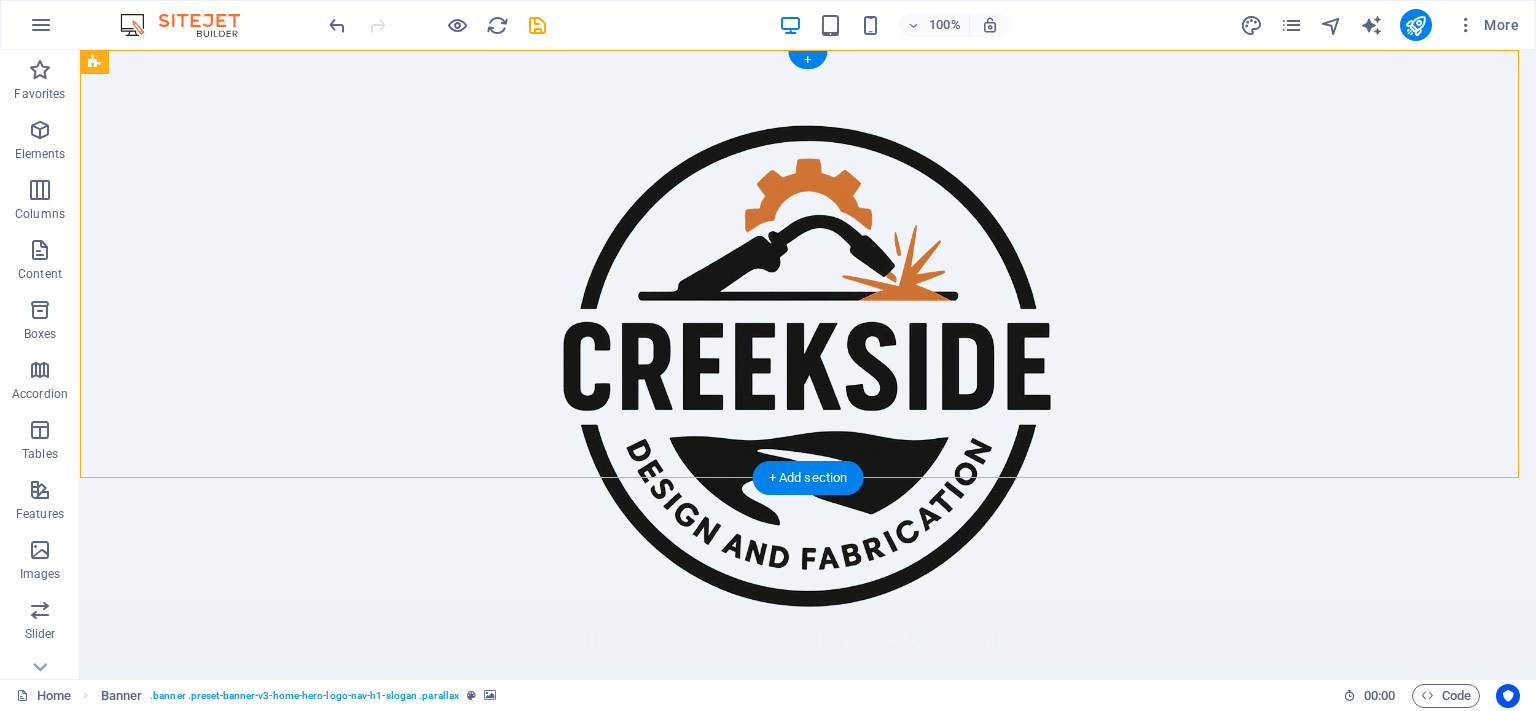 click at bounding box center [808, 364] 